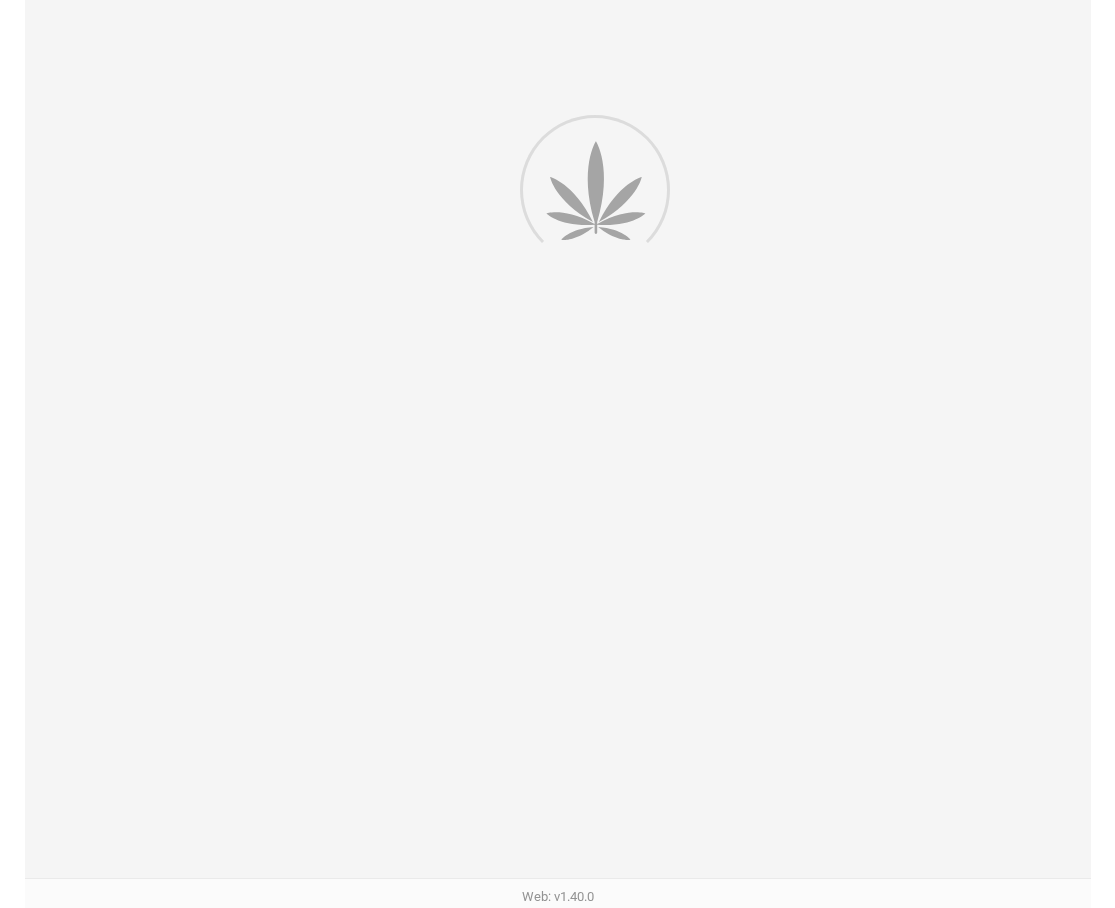 scroll, scrollTop: 0, scrollLeft: 0, axis: both 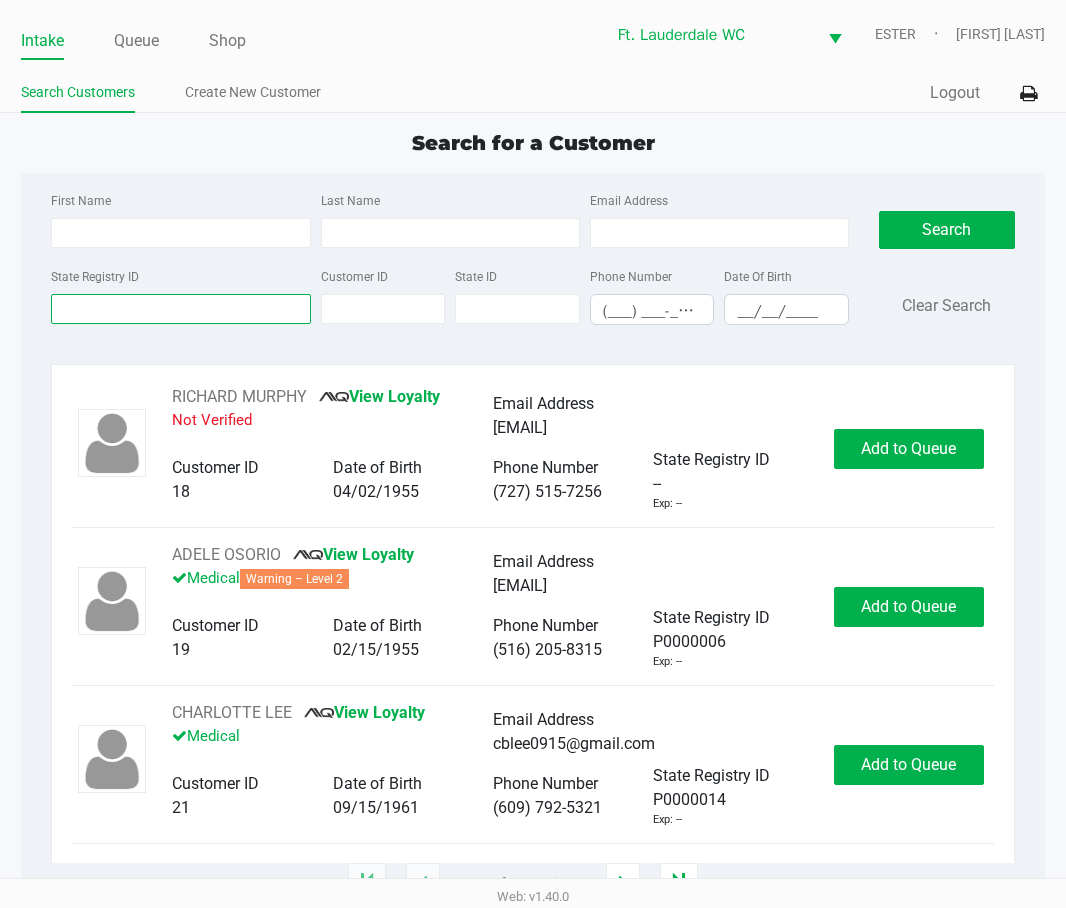 click on "State Registry ID" at bounding box center (180, 309) 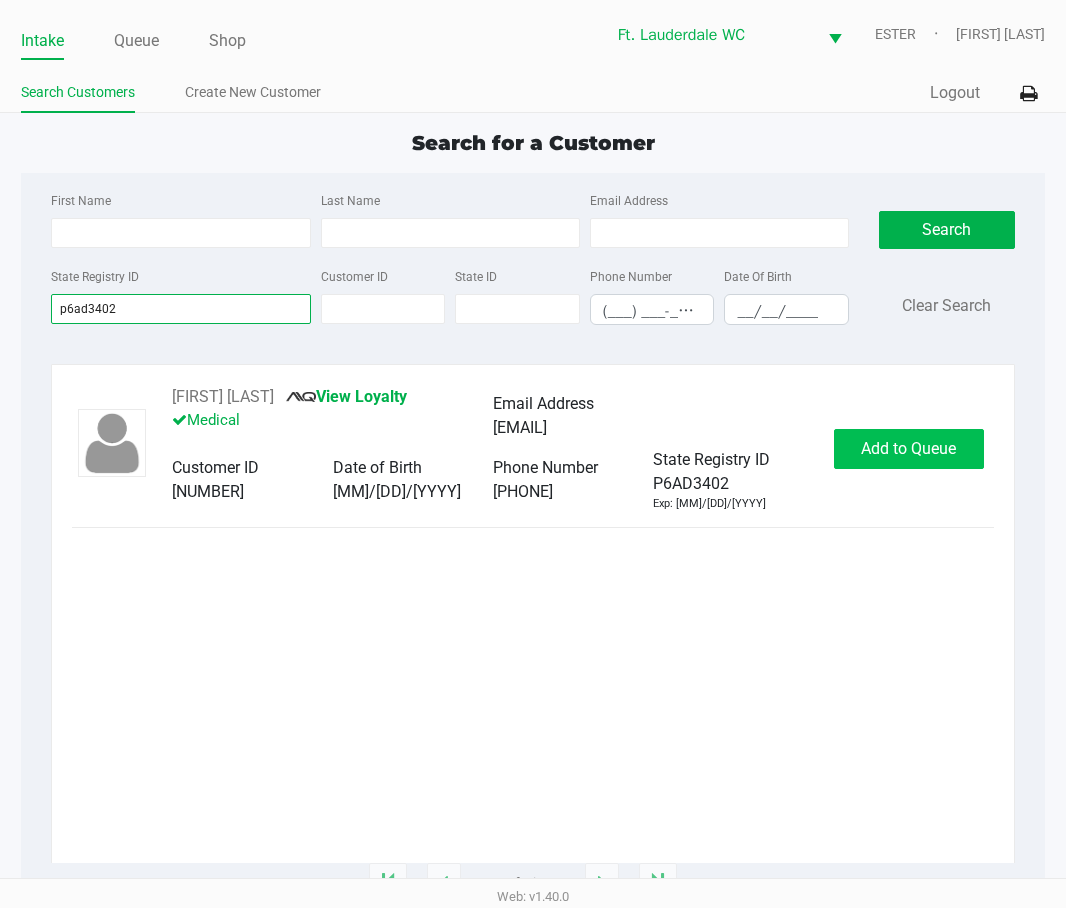 type on "p6ad3402" 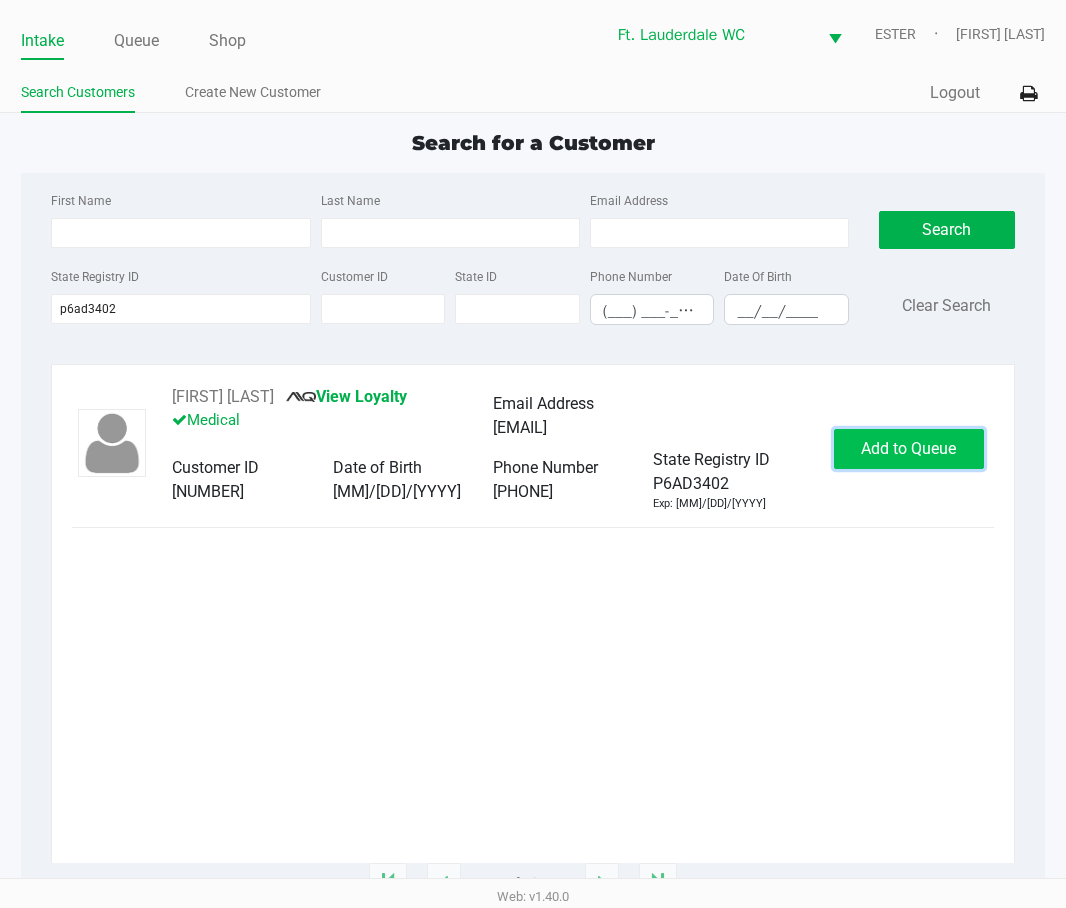 click on "Add to Queue" 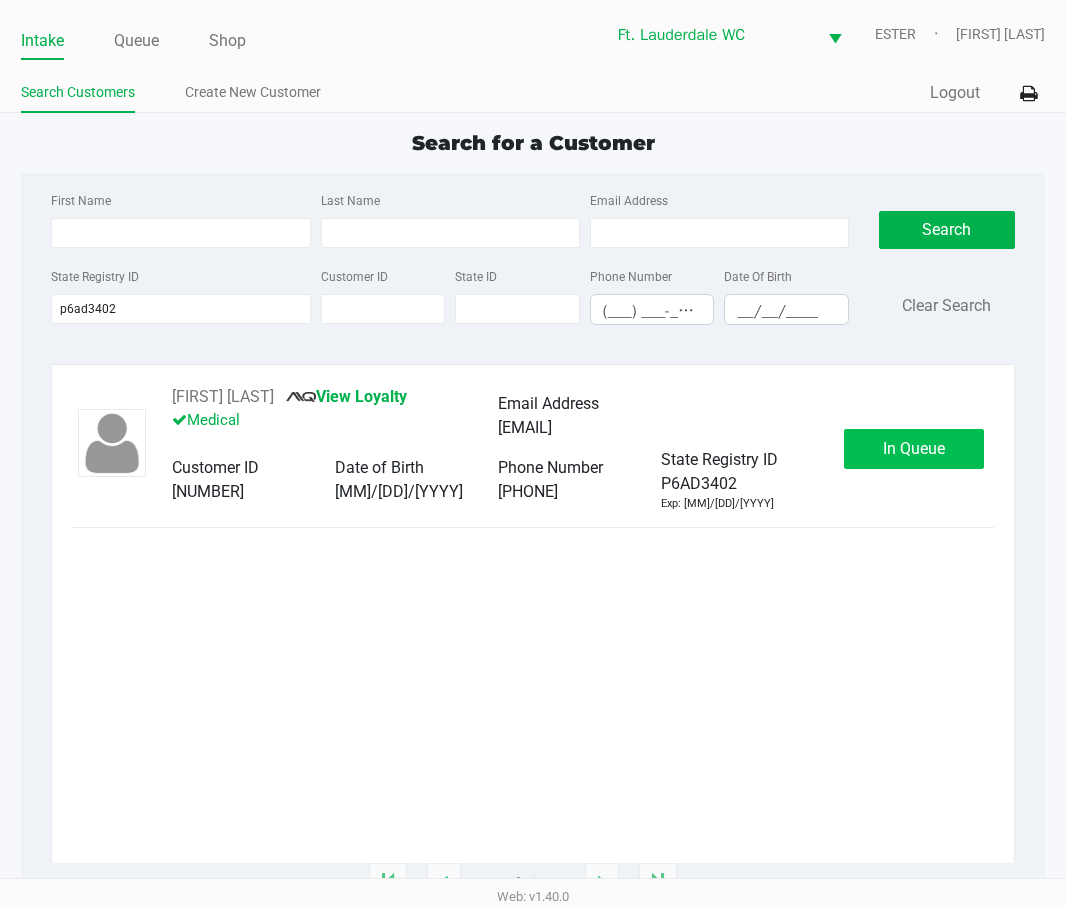 click on "In Queue" 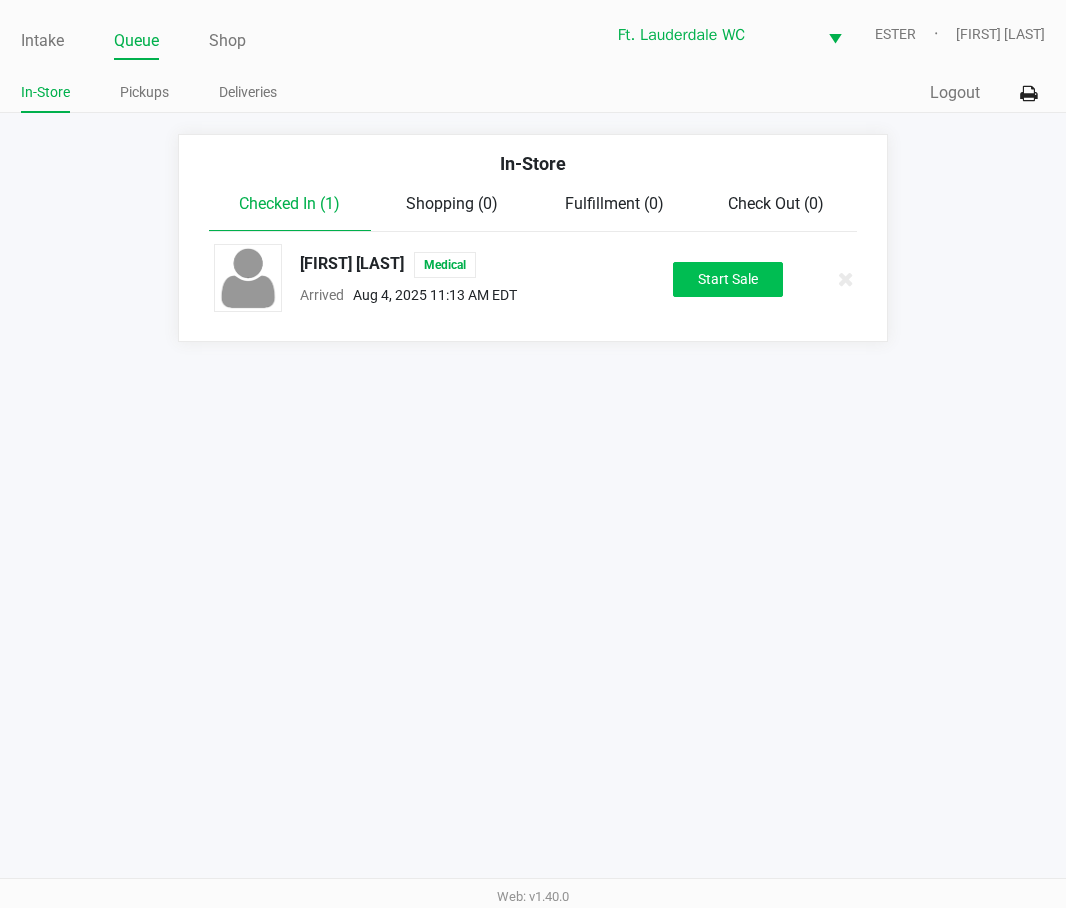 click on "Start Sale" 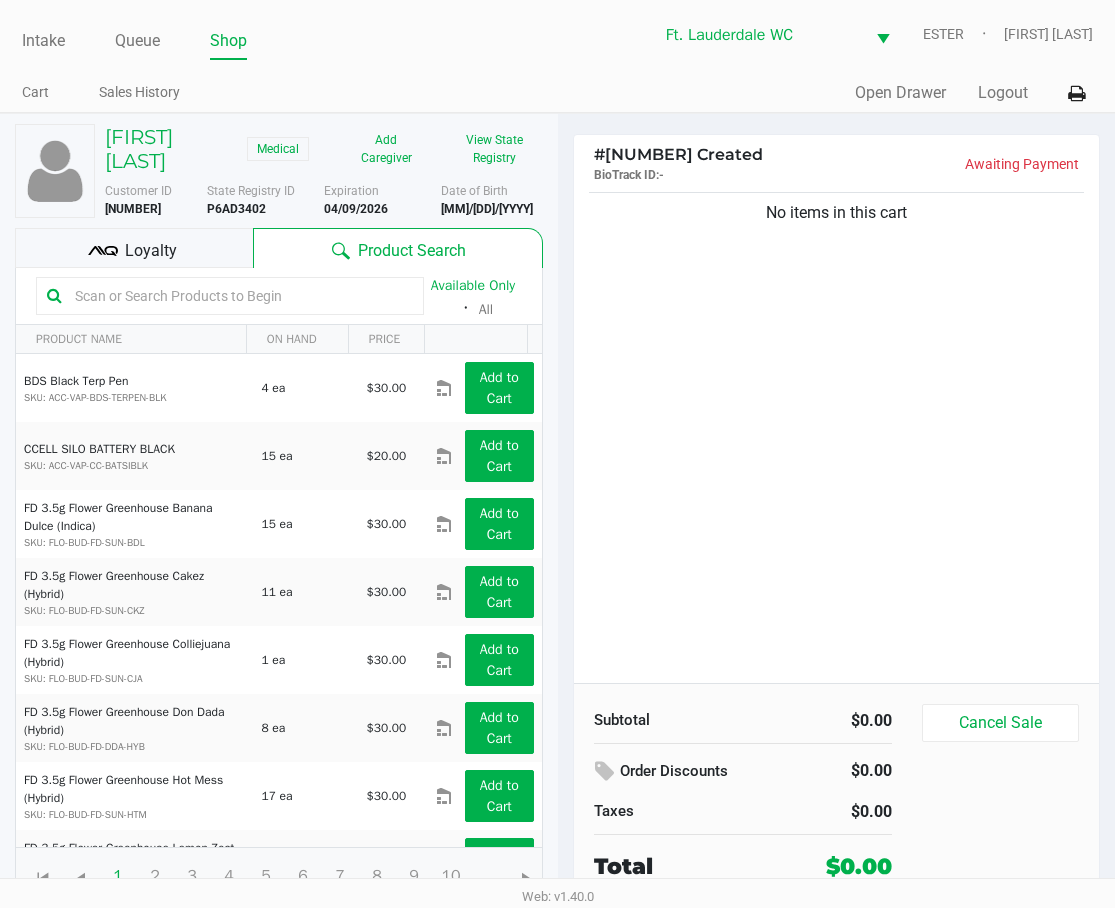 click on "No items in this cart" 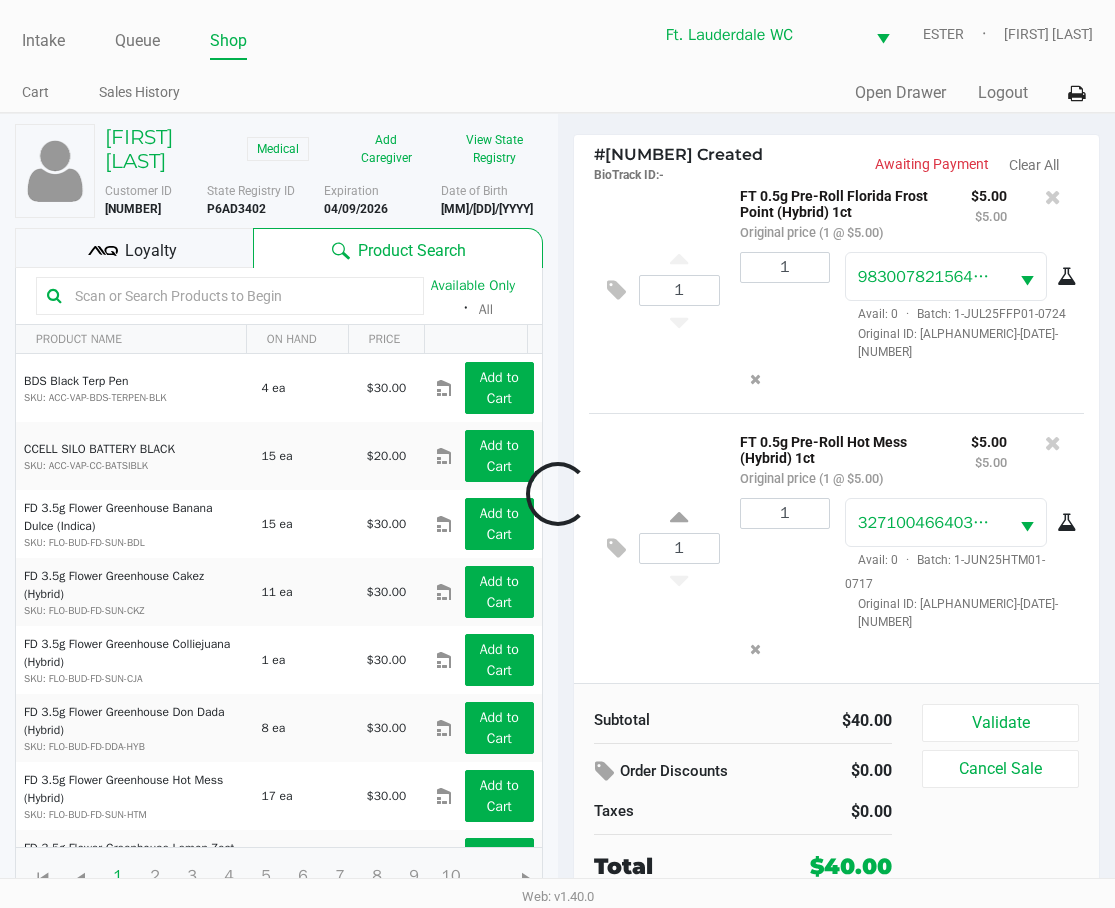 scroll, scrollTop: 321, scrollLeft: 0, axis: vertical 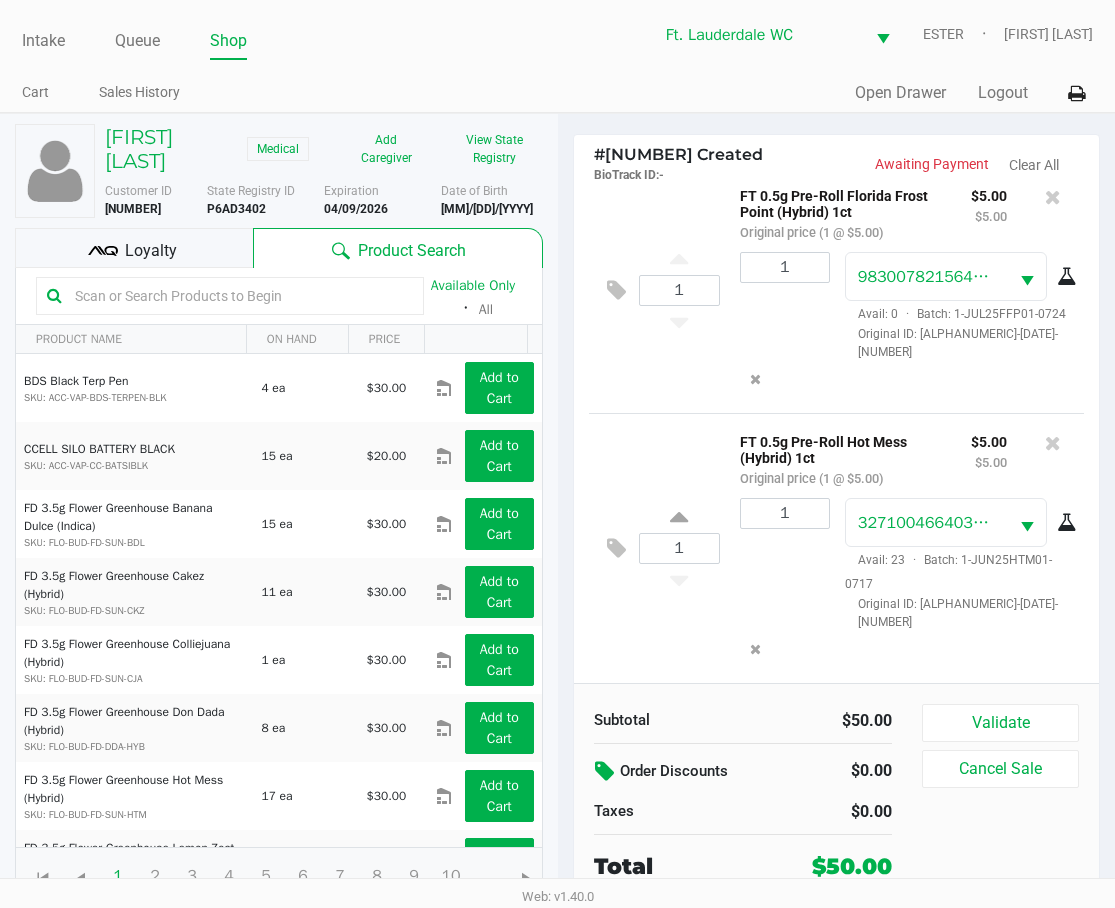 click 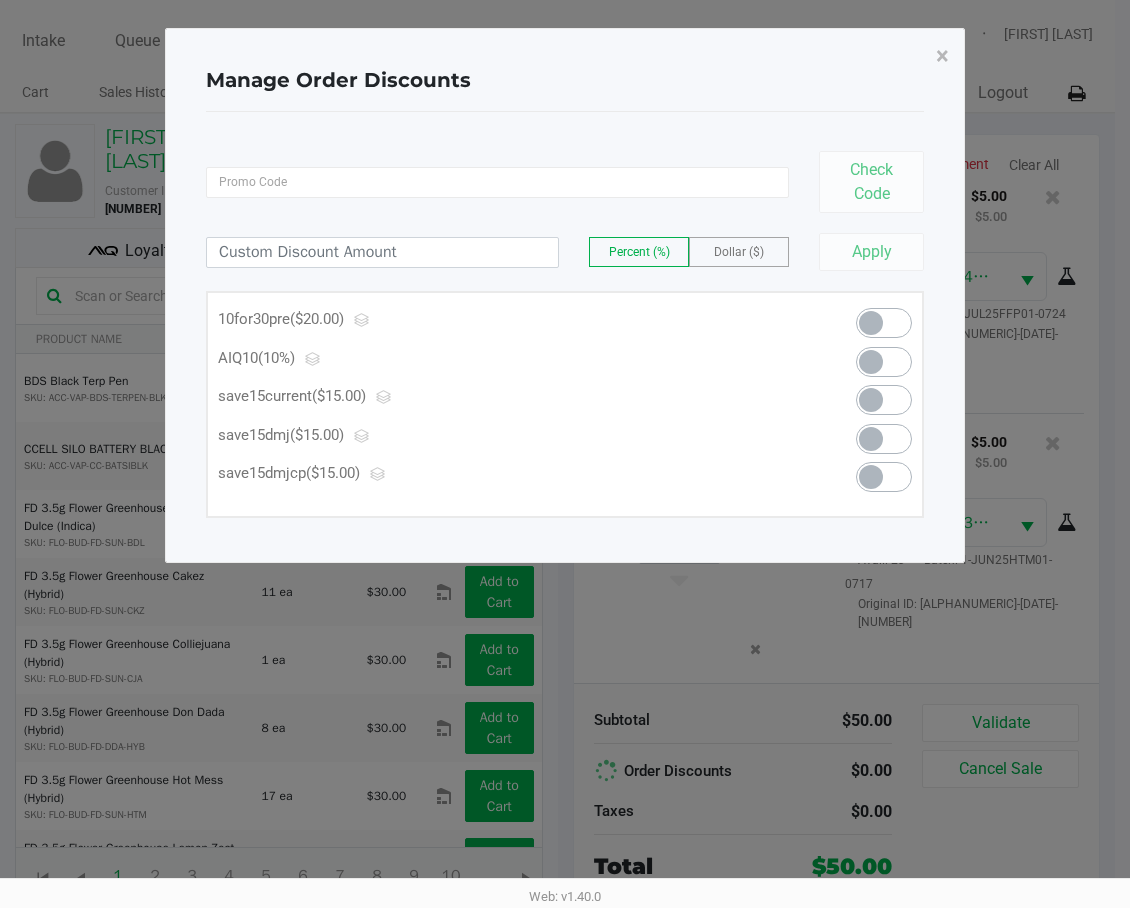 click at bounding box center [884, 323] 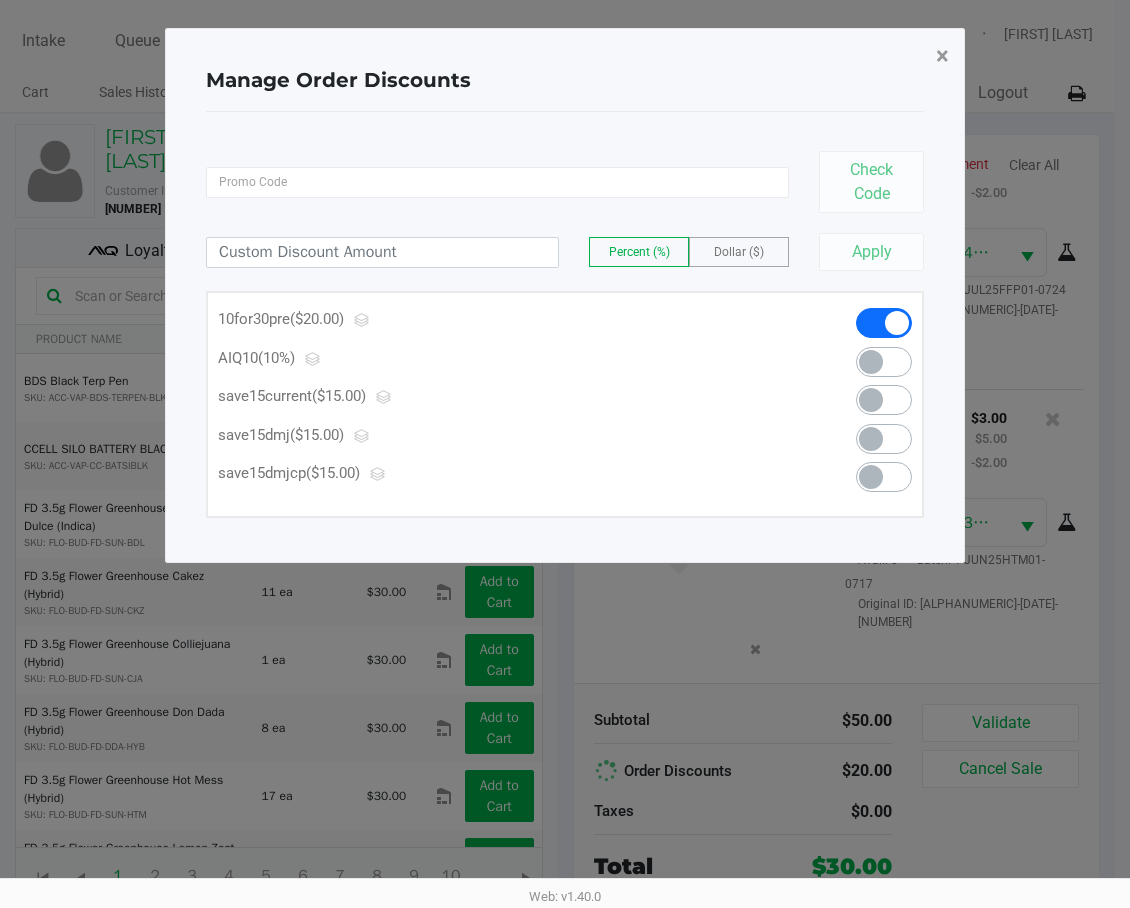 click on "×" 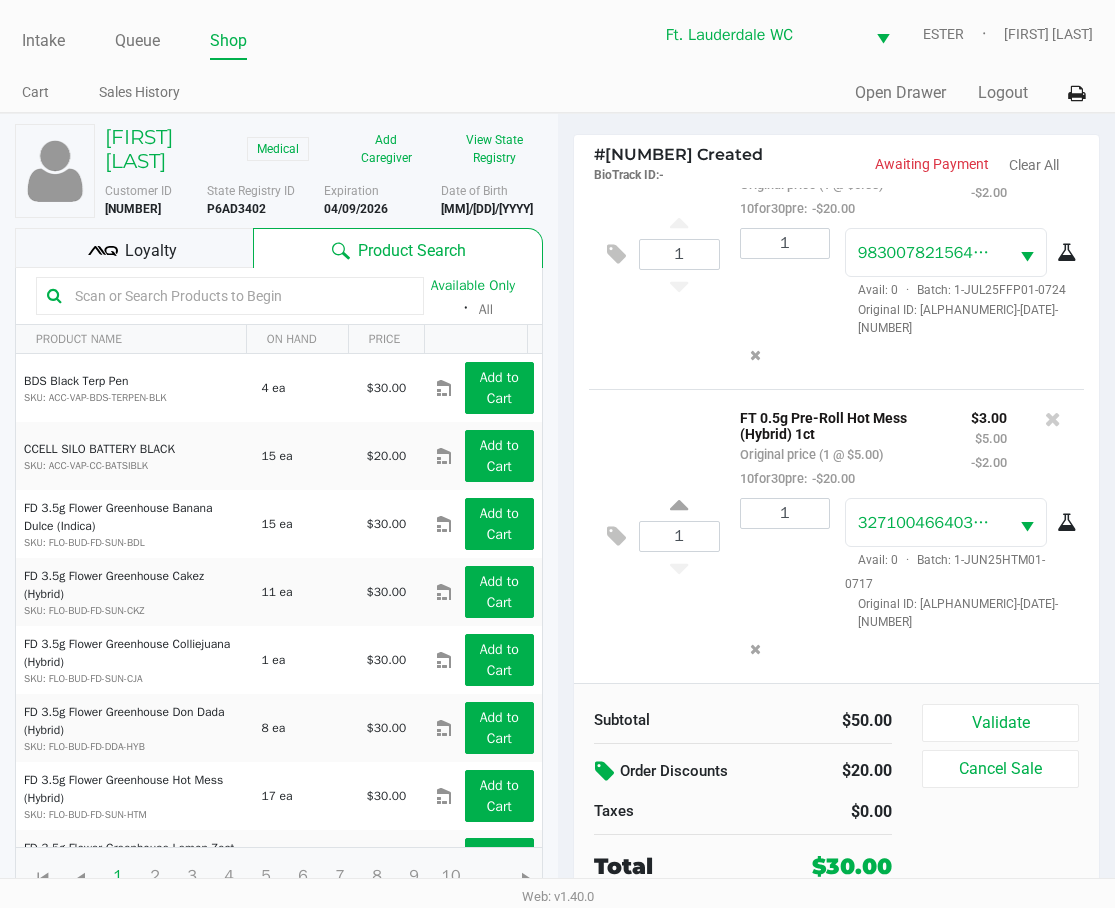 scroll, scrollTop: 393, scrollLeft: 0, axis: vertical 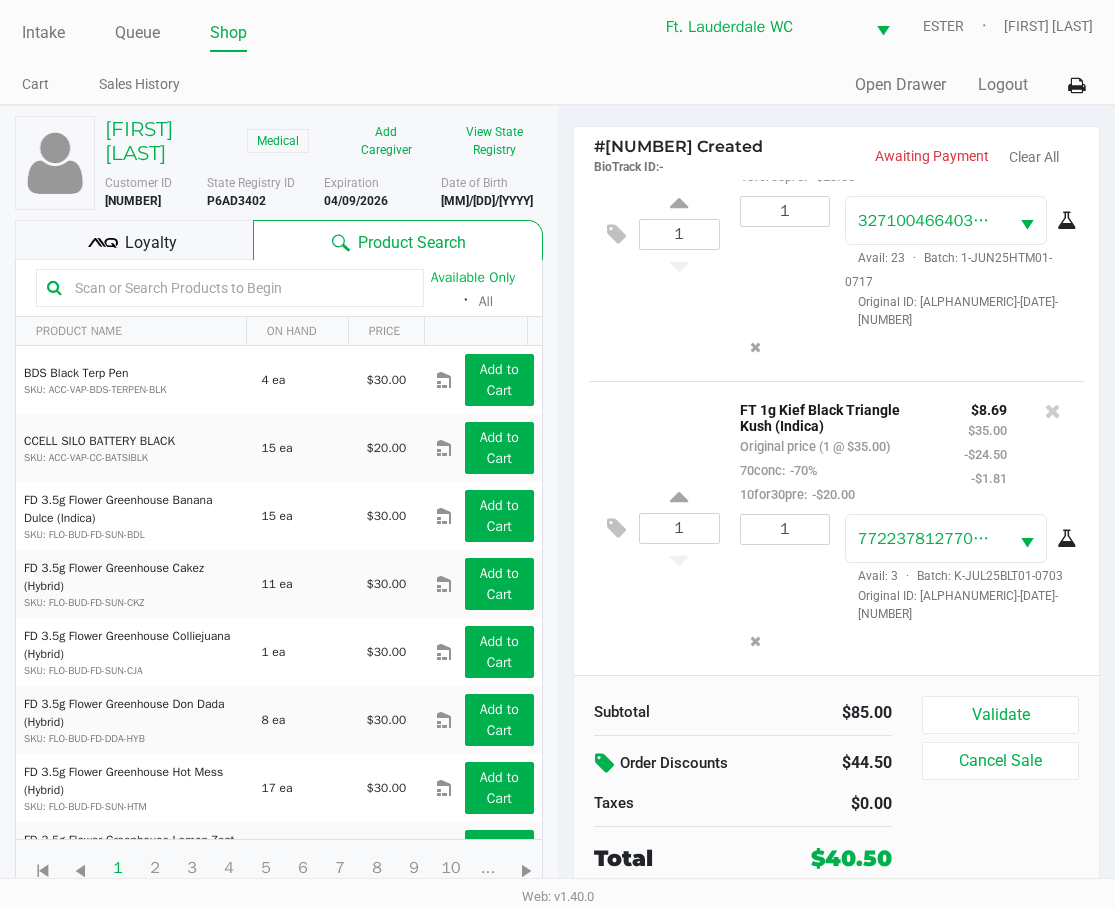 click on "Original ID: [ALPHANUMERIC]-[DATE]-[NUMBER]" 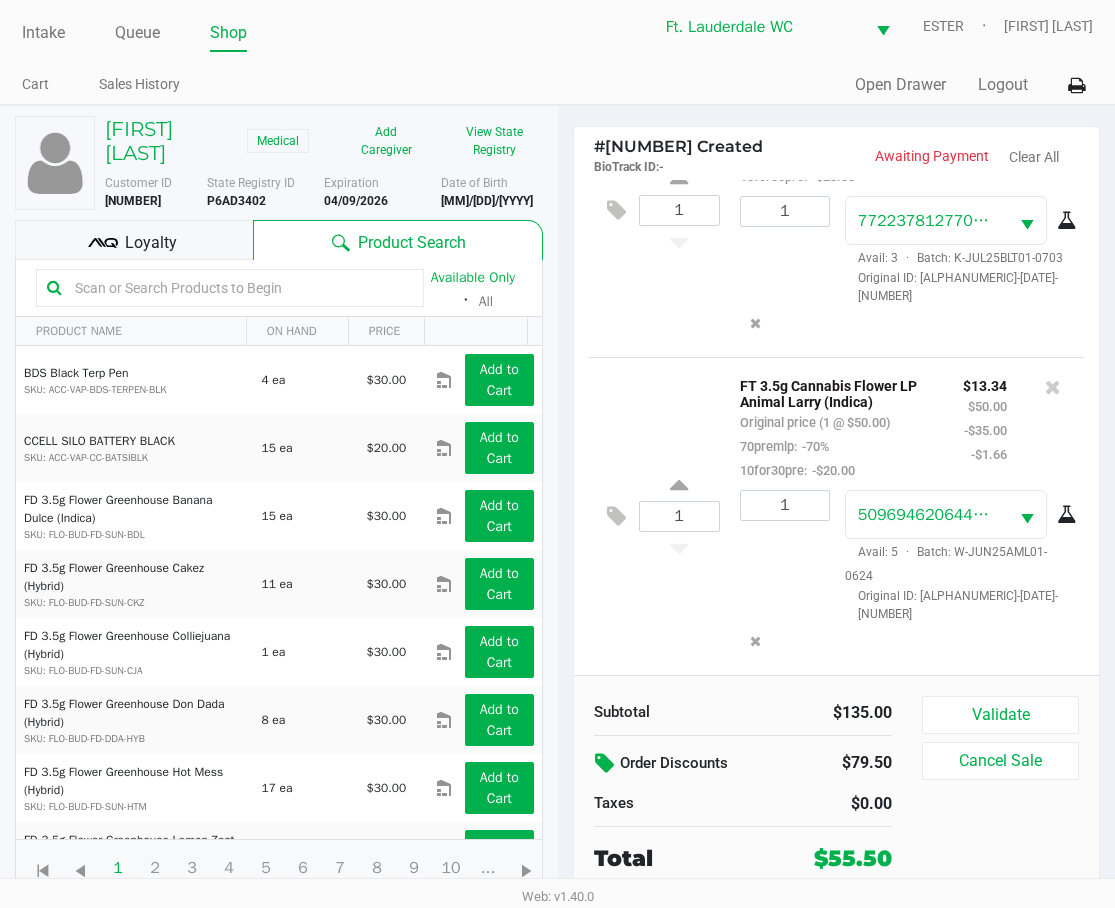 scroll, scrollTop: 1033, scrollLeft: 0, axis: vertical 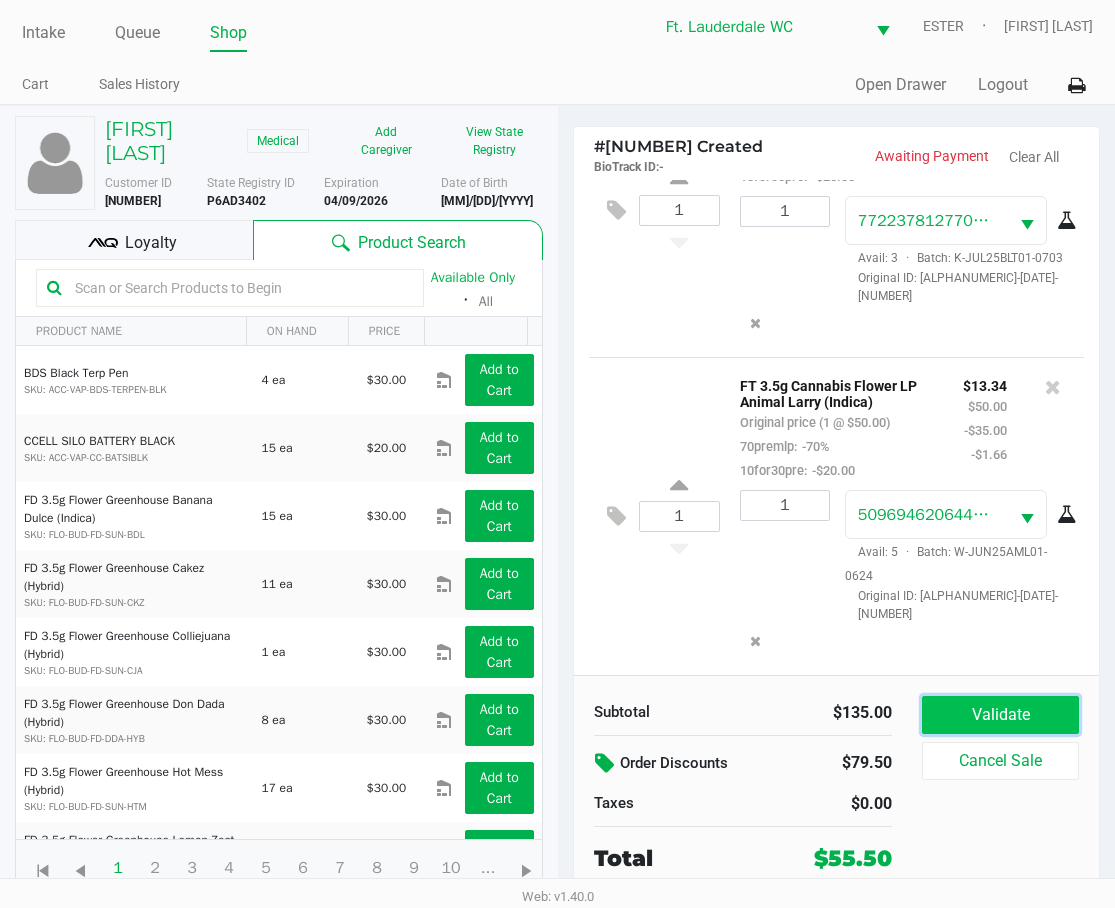 click on "Validate" 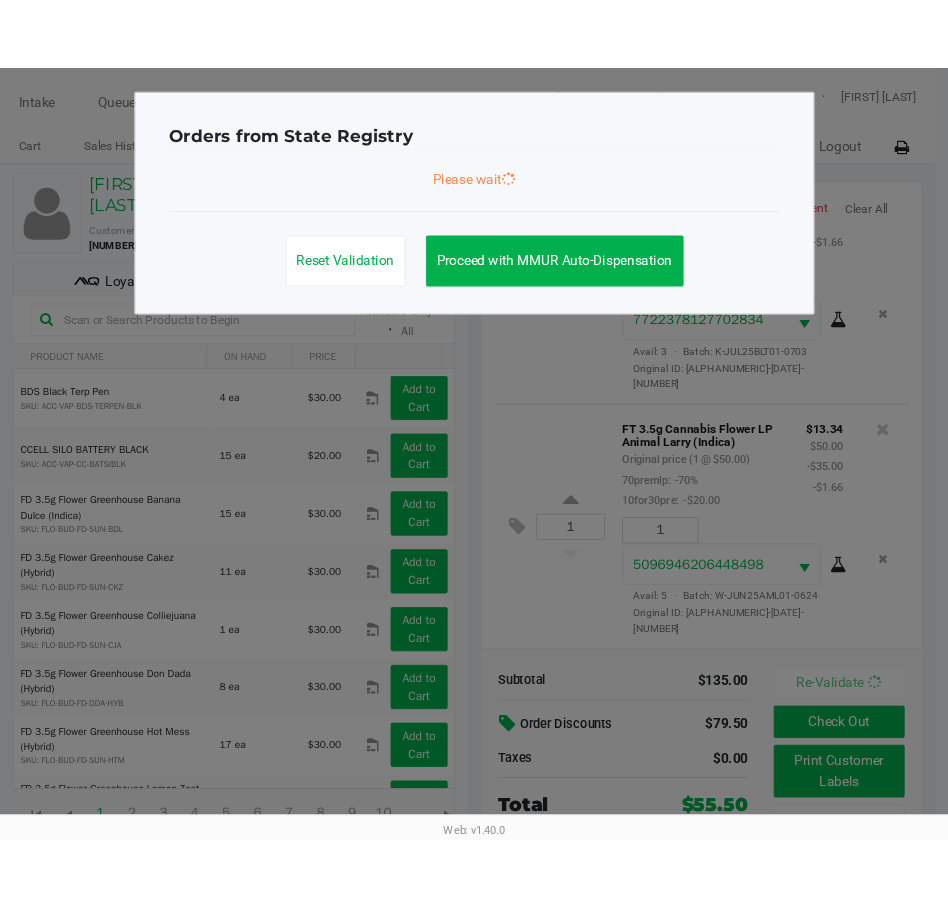 scroll, scrollTop: 0, scrollLeft: 0, axis: both 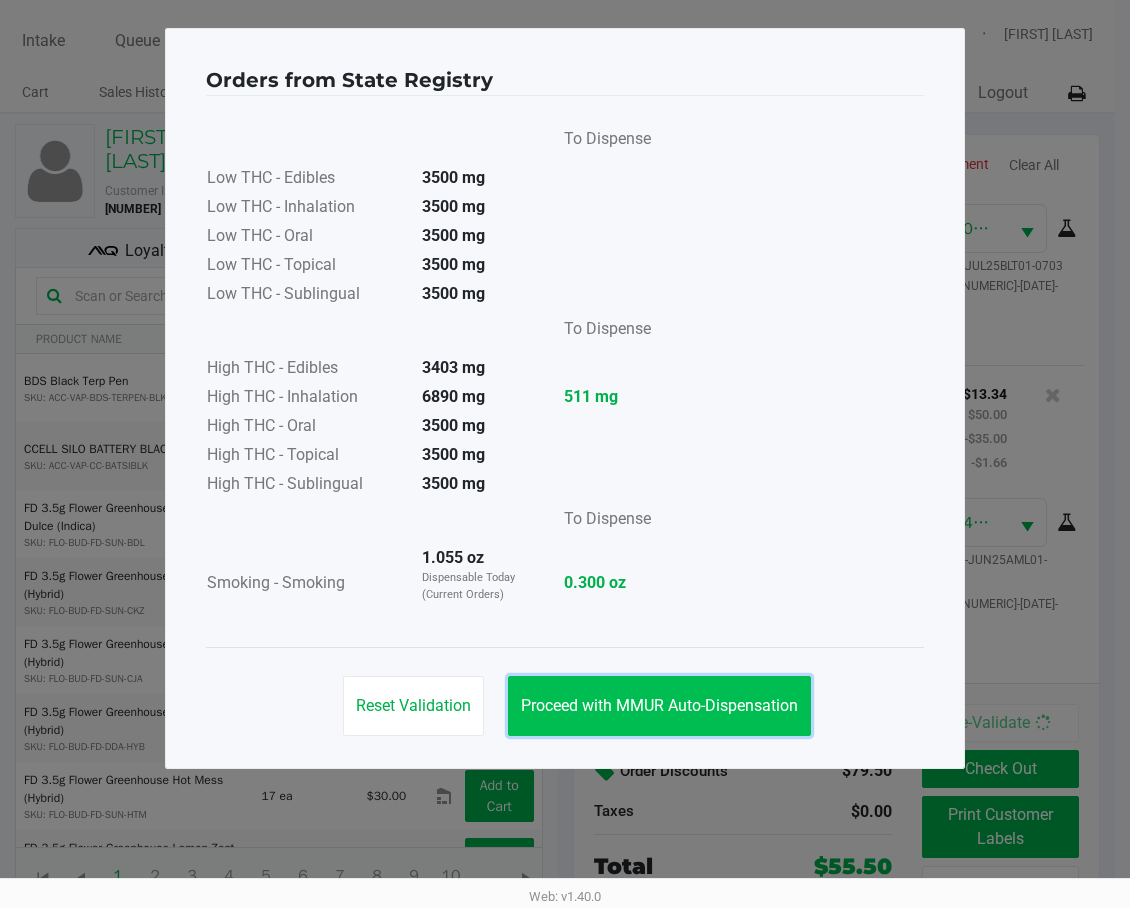 click on "Proceed with MMUR Auto-Dispensation" 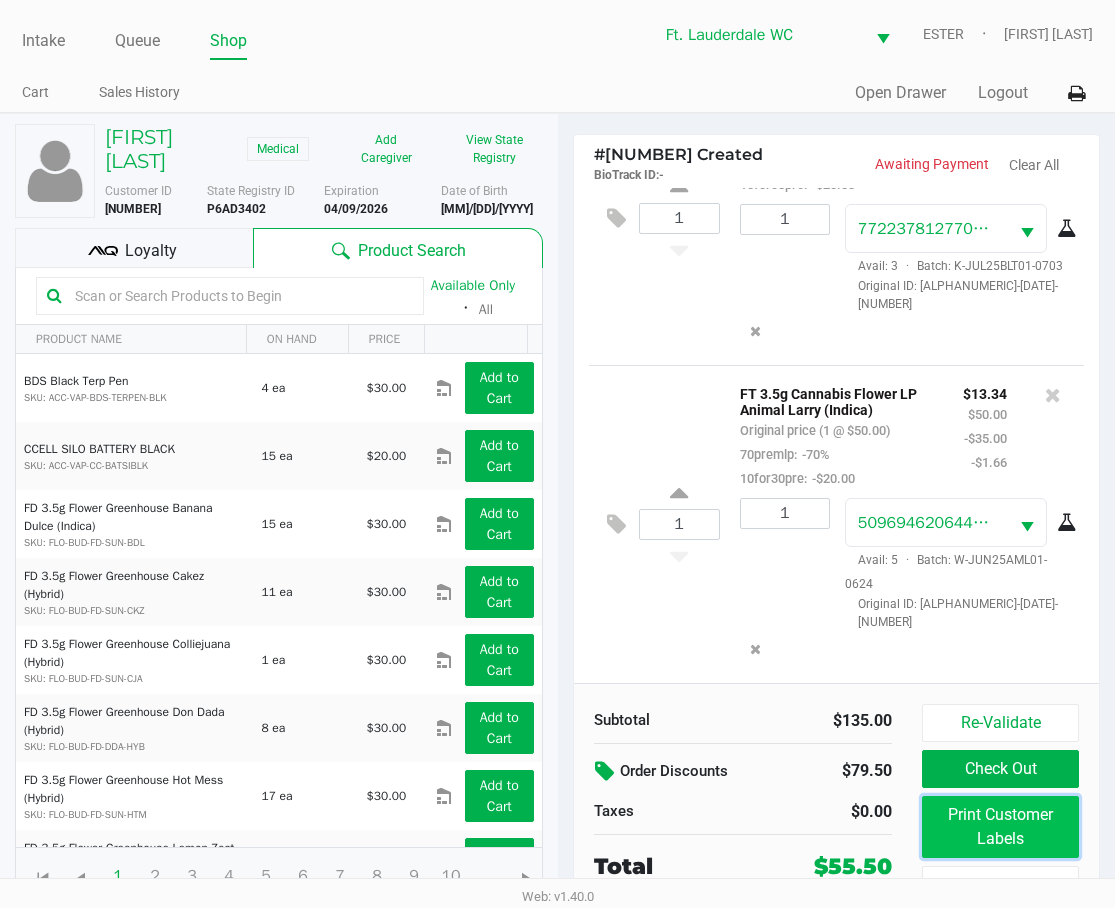 click on "Print Customer Labels" 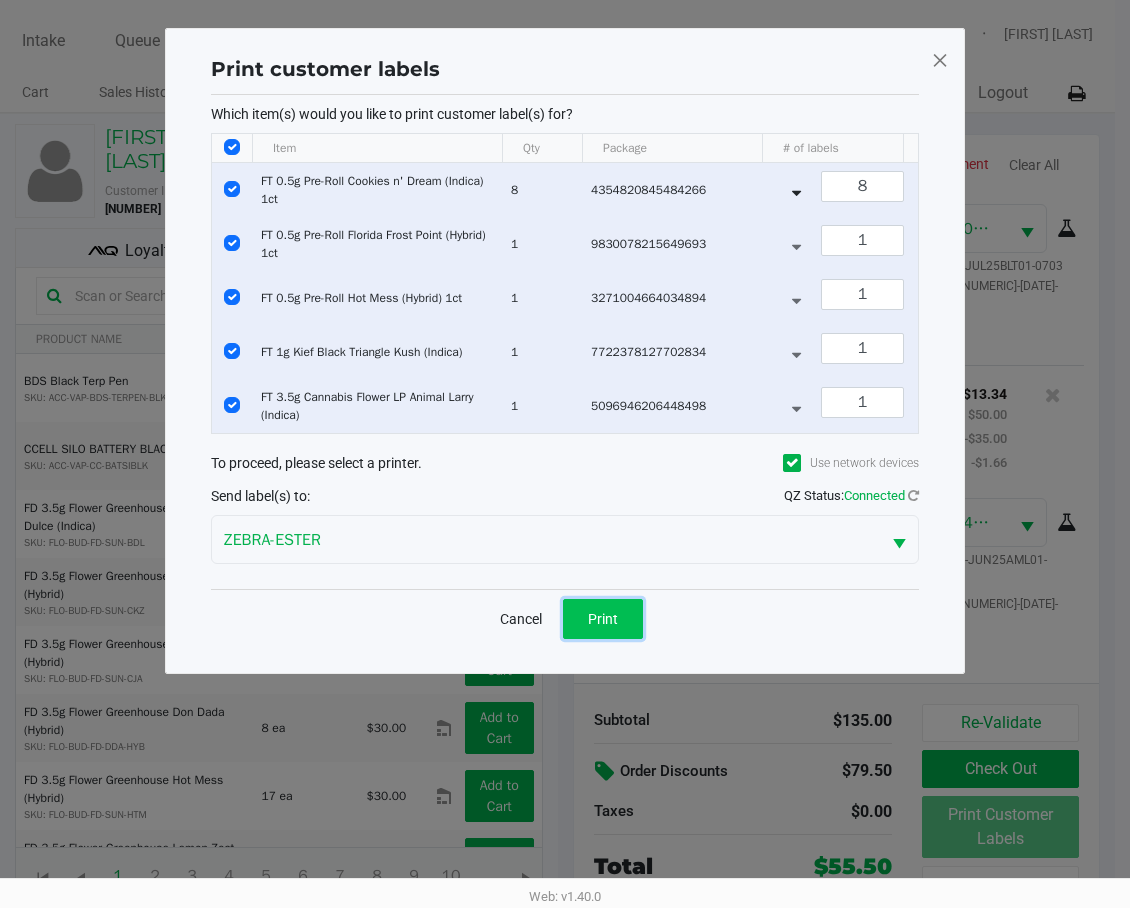 click on "Print" 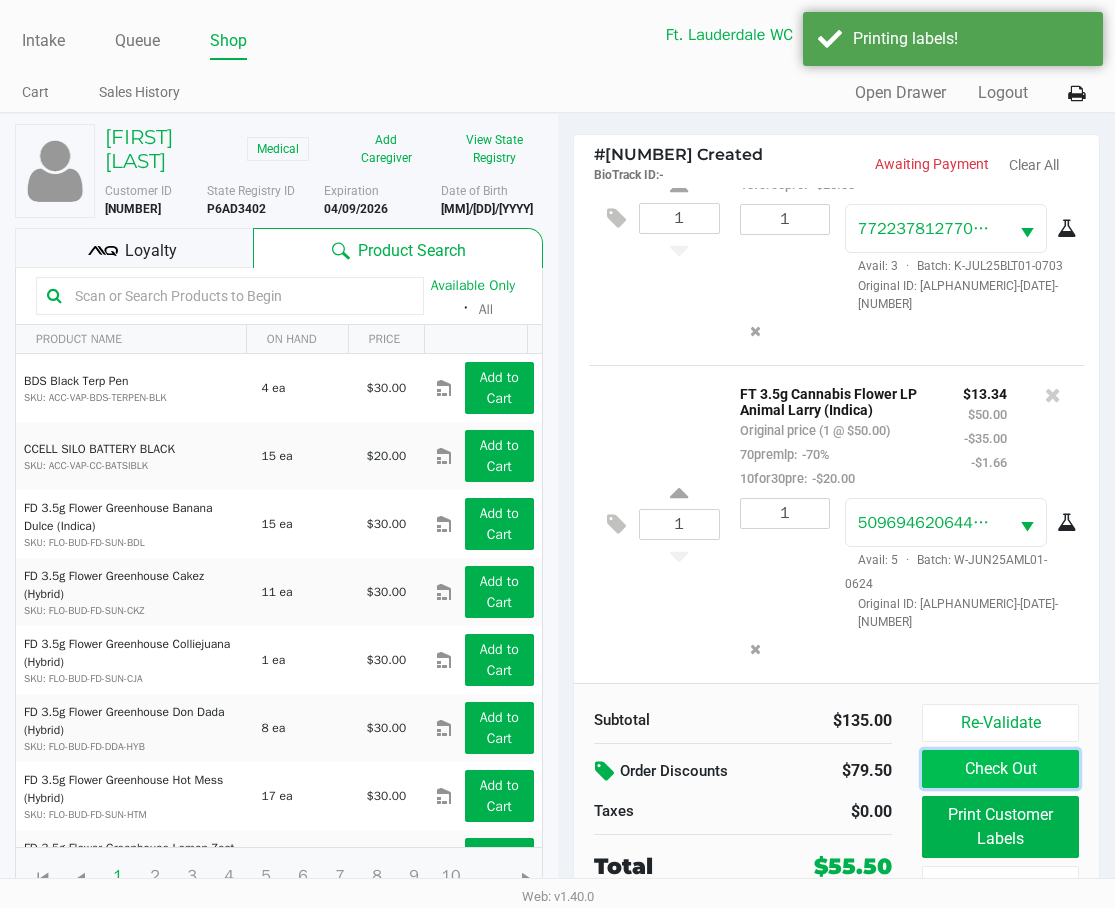 click on "Check Out" 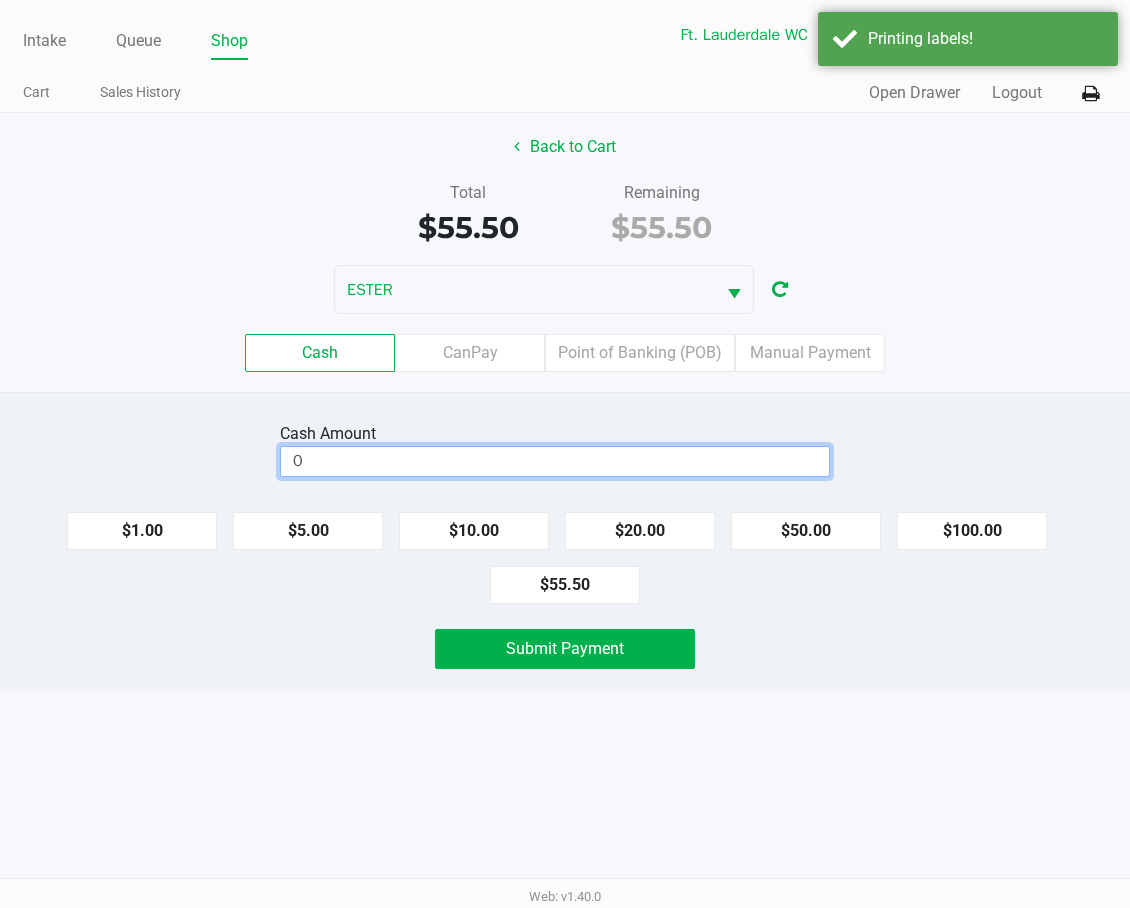 click on "0" at bounding box center (555, 461) 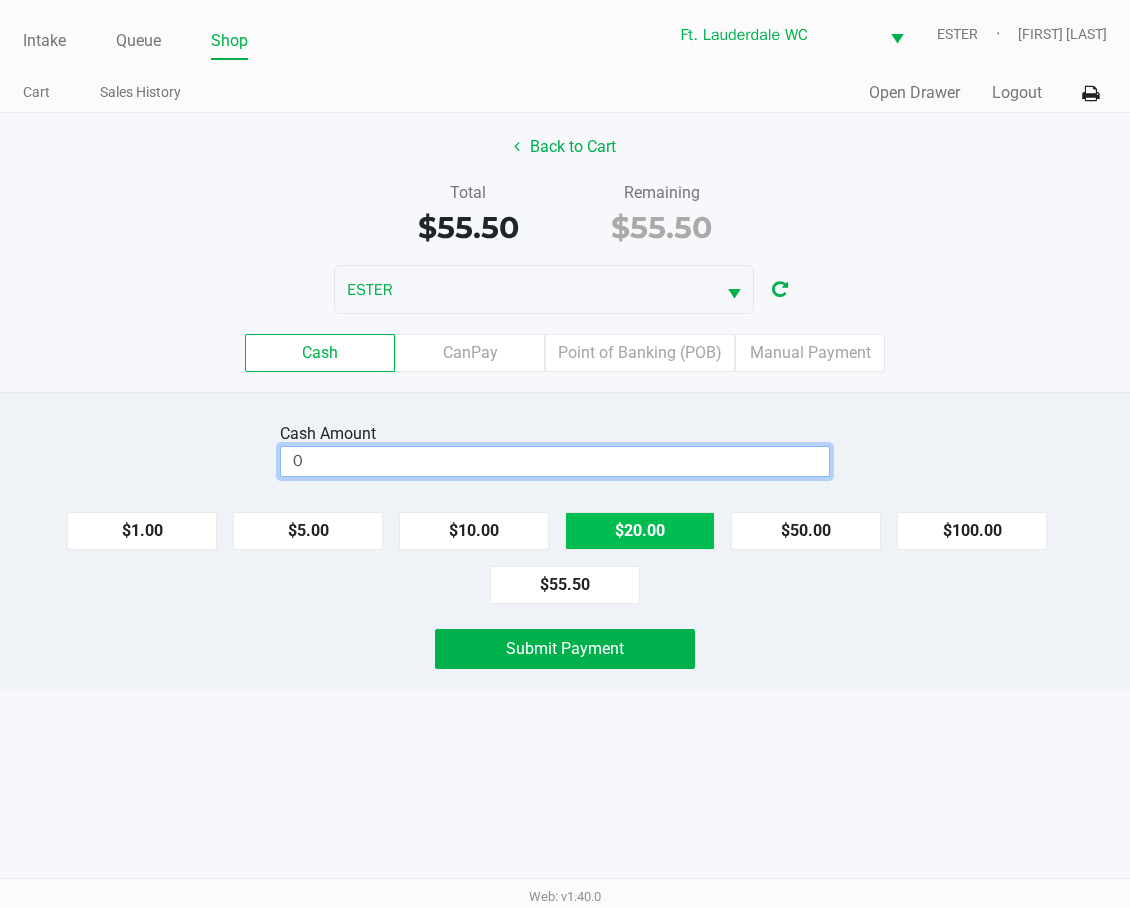 click on "$20.00" 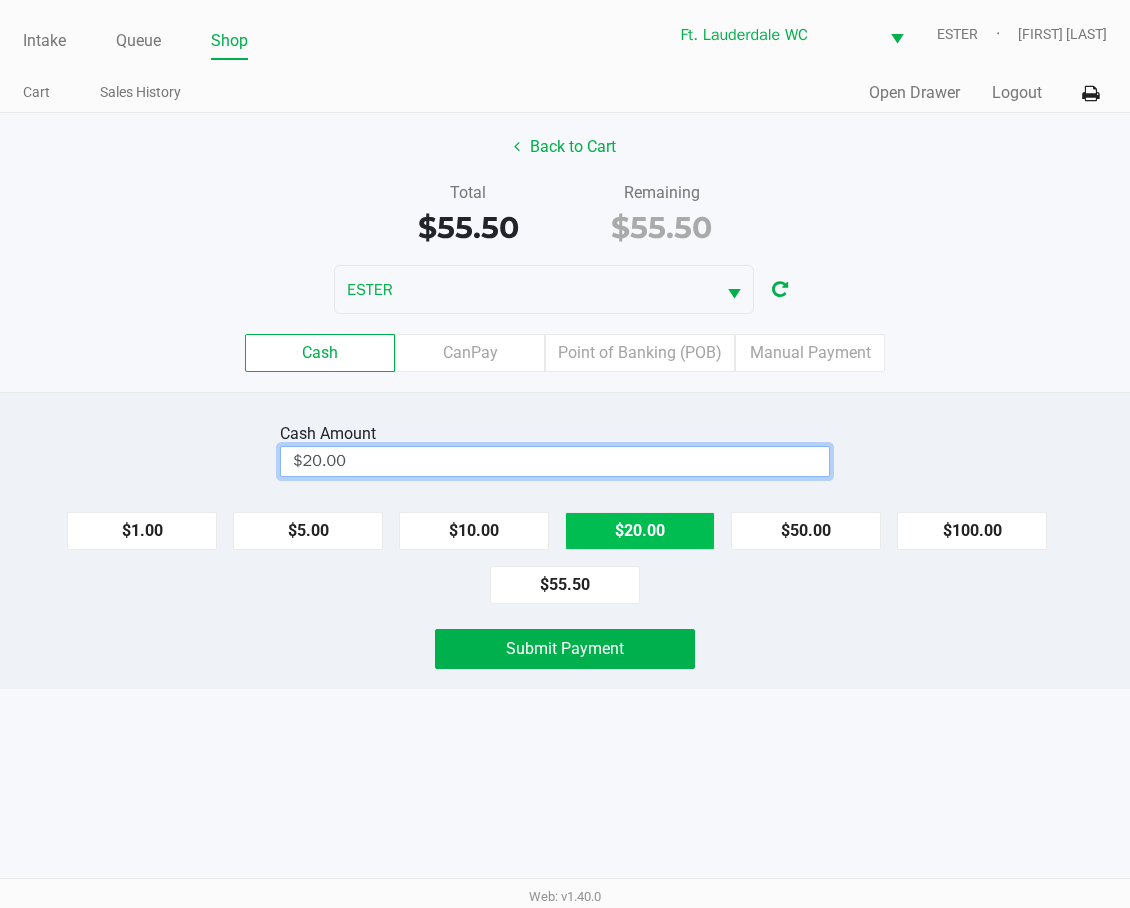 click on "$20.00" 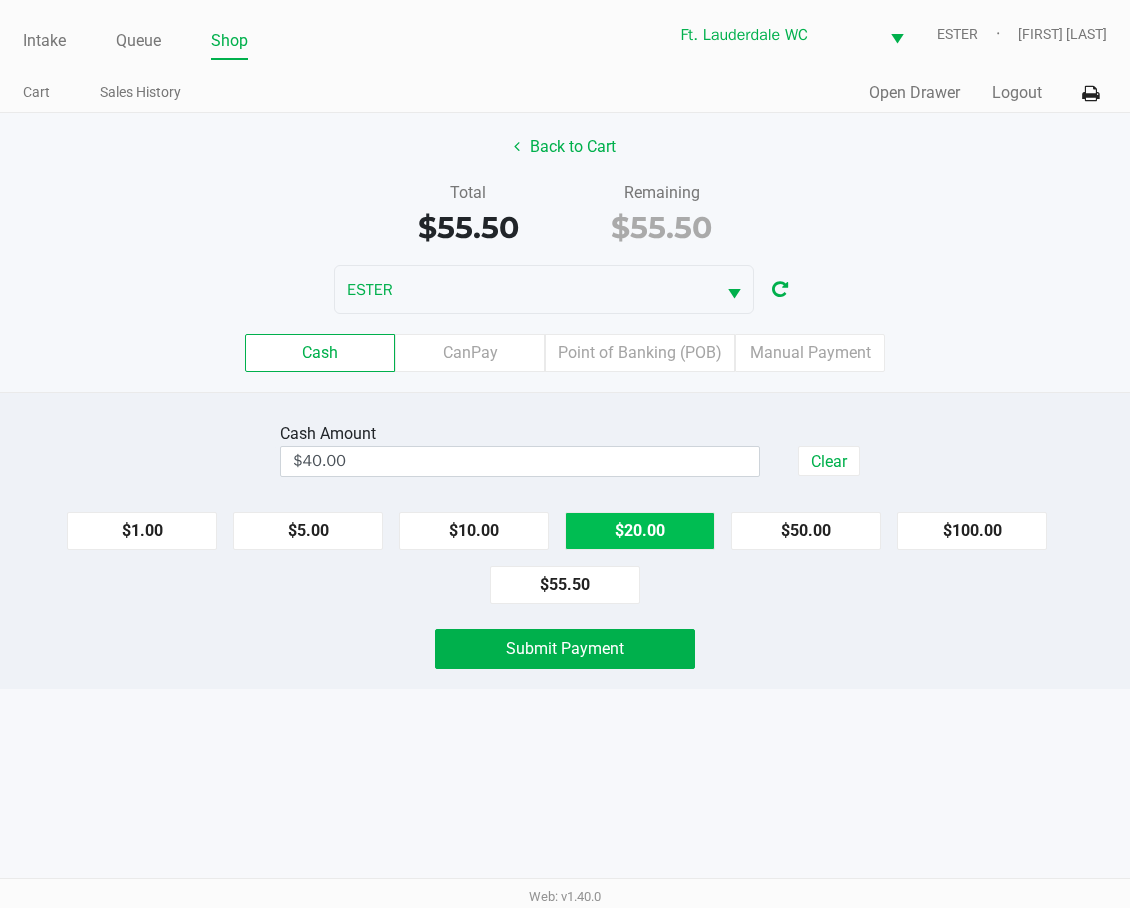 click on "$20.00" 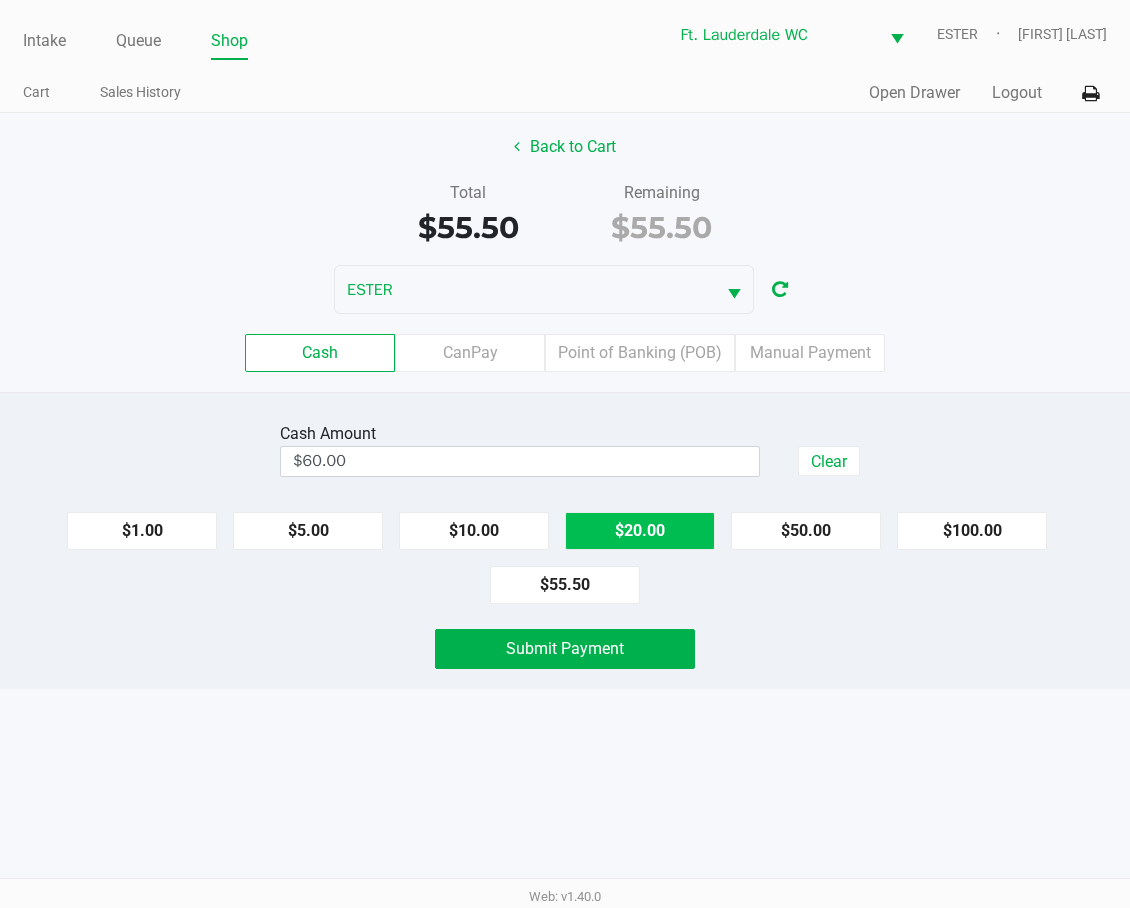 click on "Submit Payment" 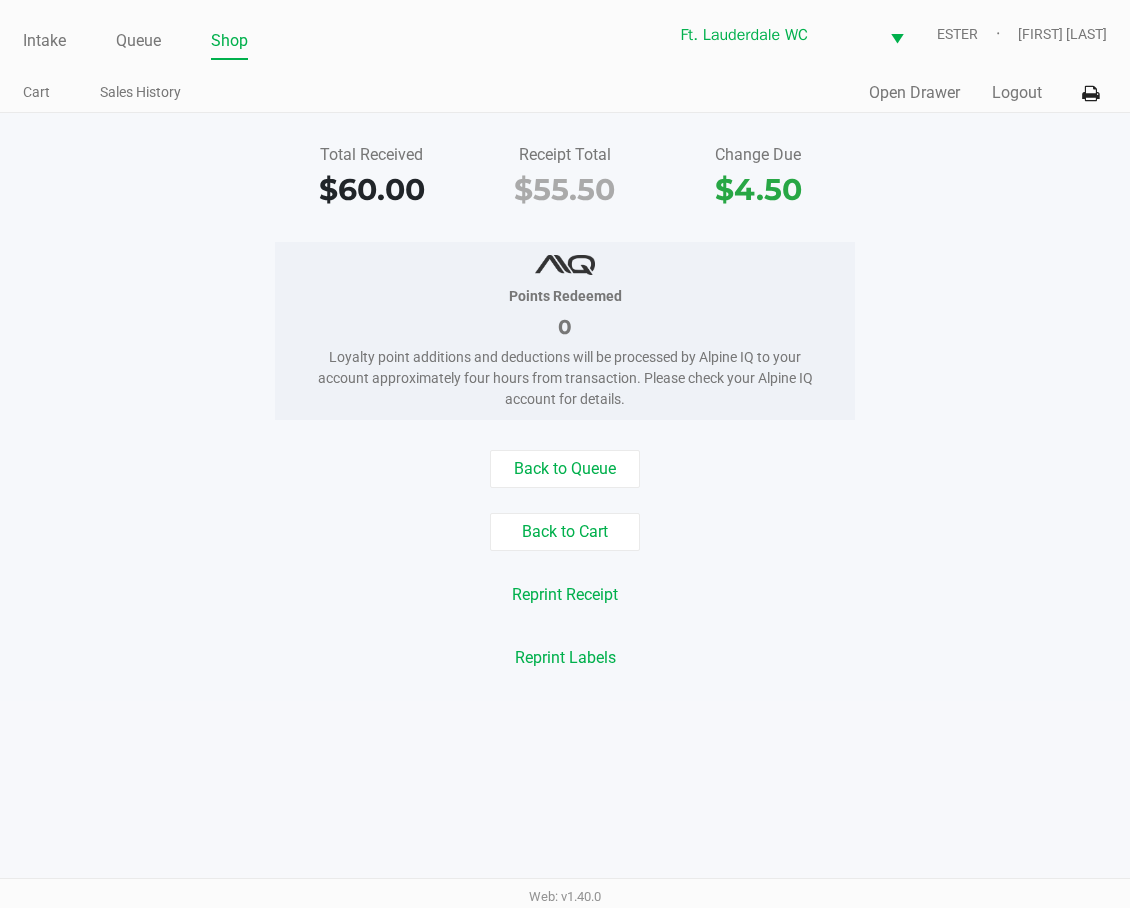 click on "Open Drawer" 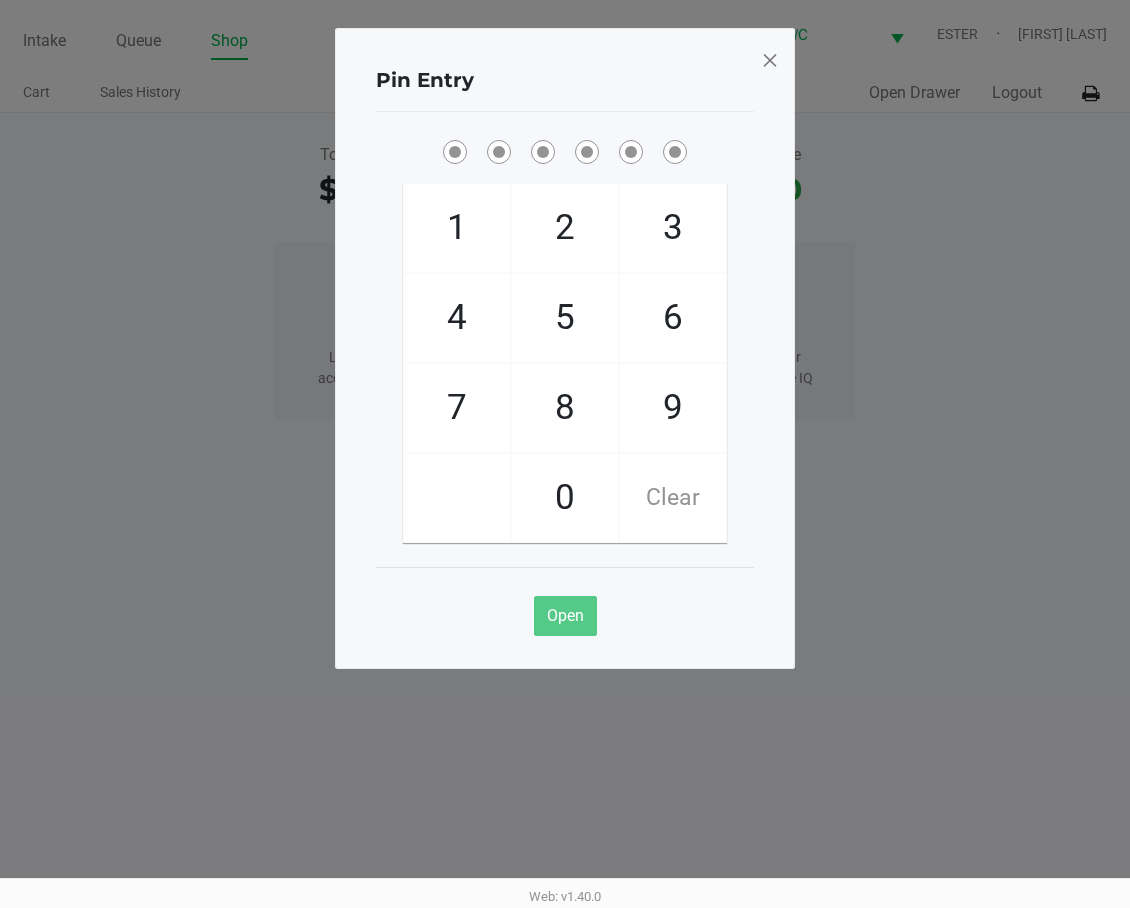 click on "4" 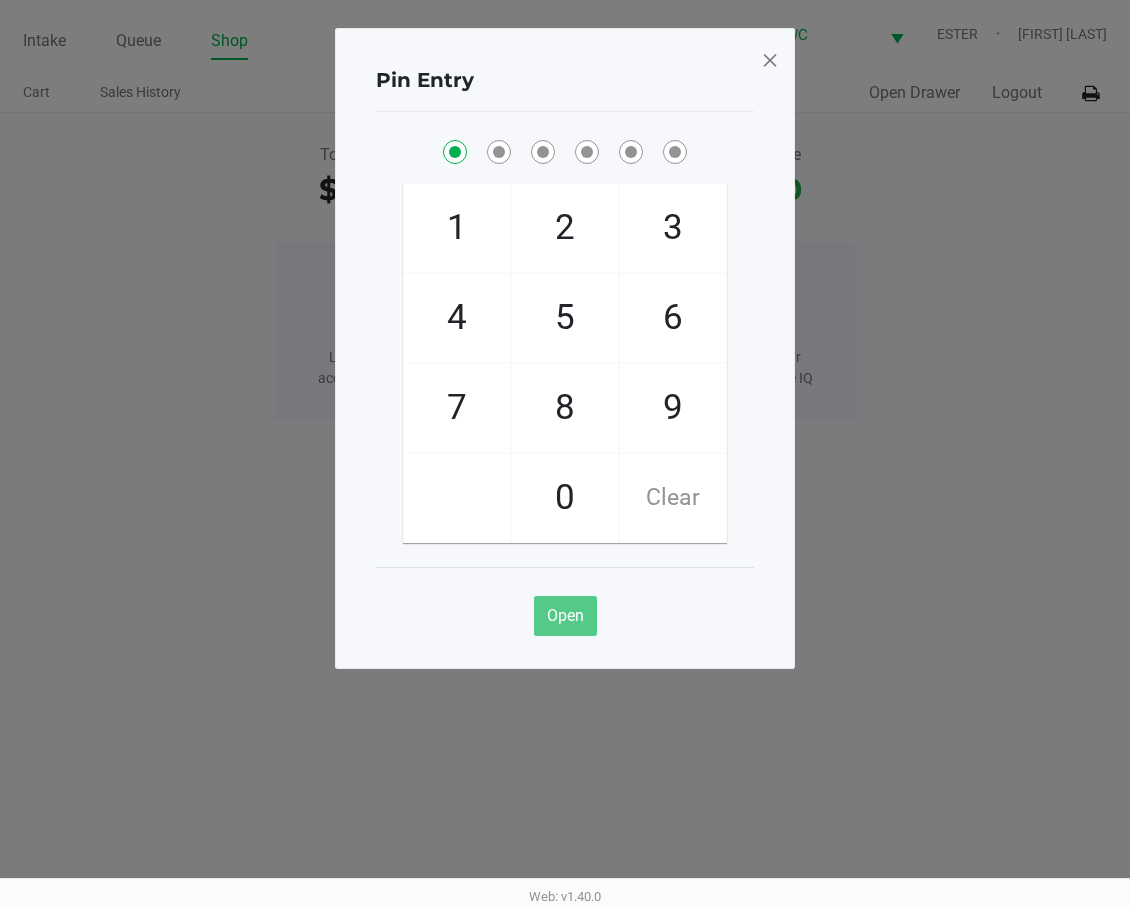 checkbox on "true" 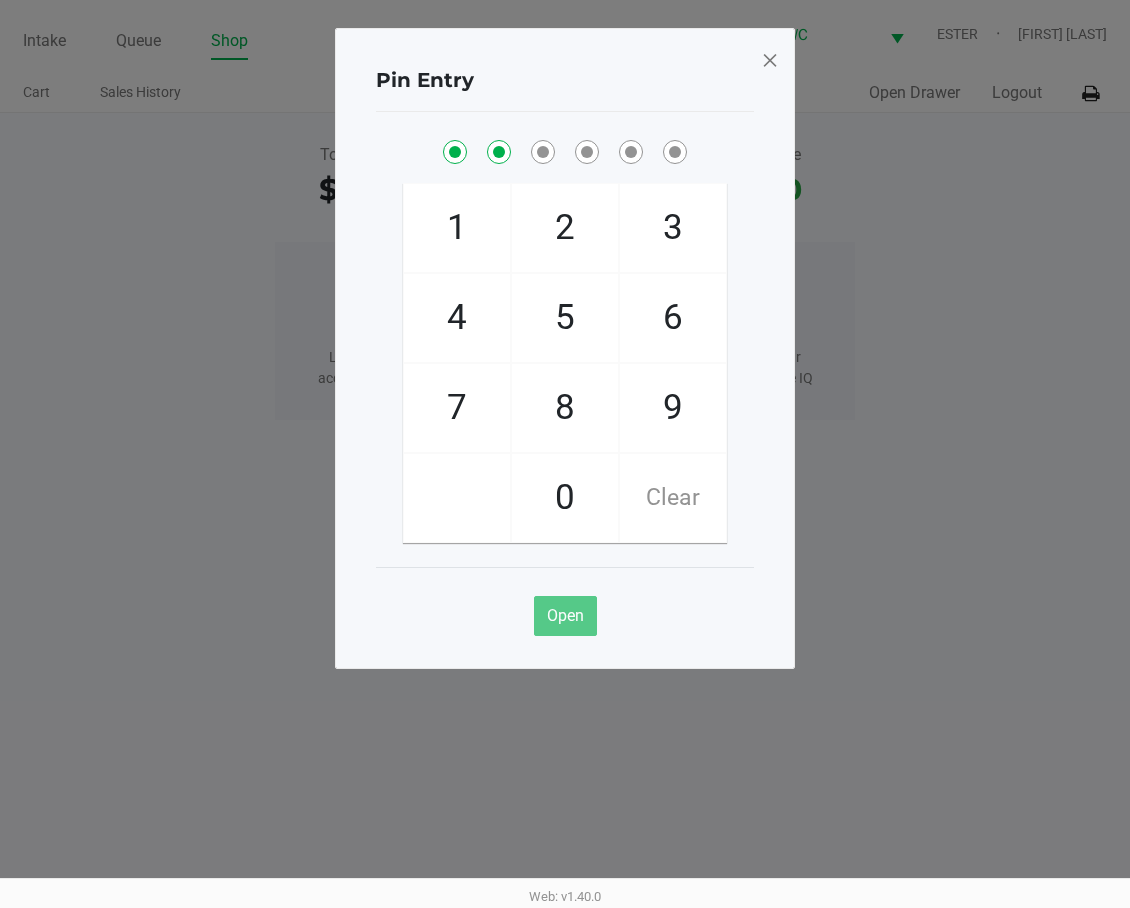 checkbox on "true" 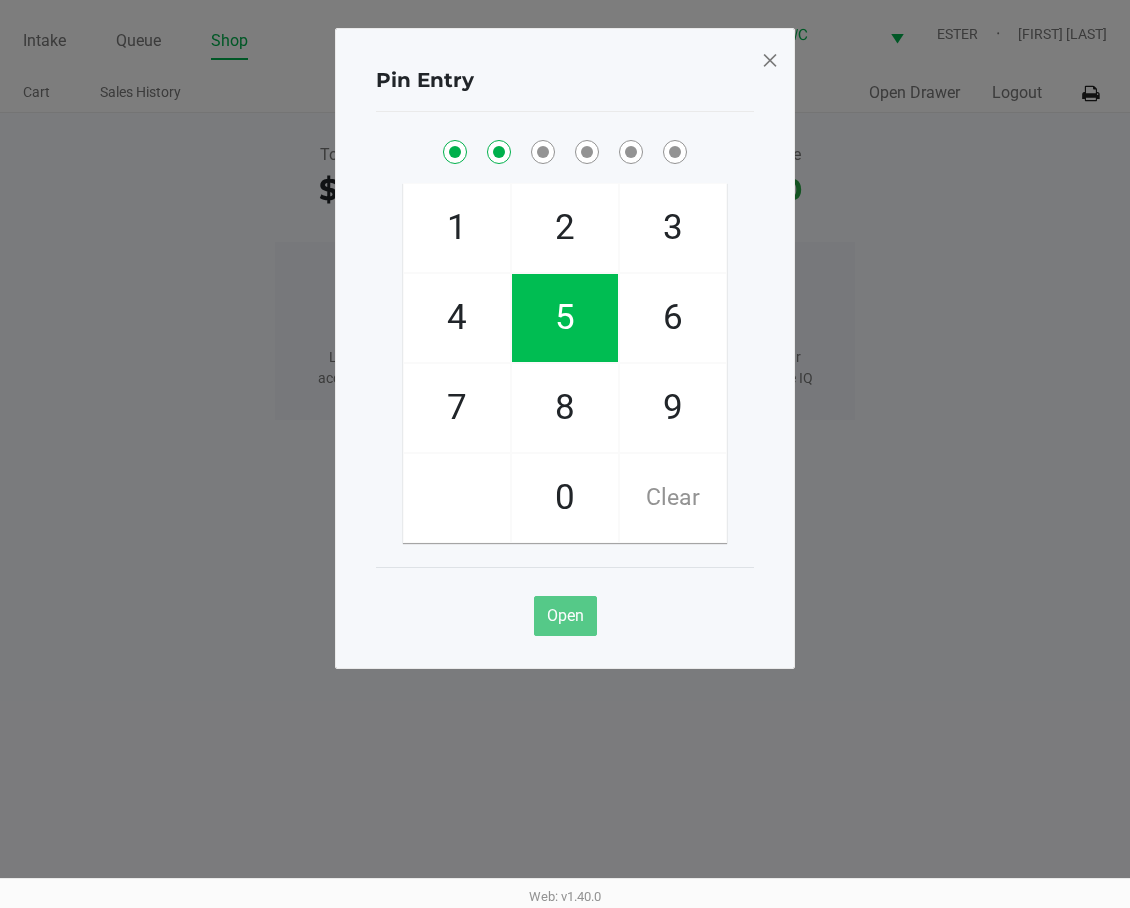click on "5" 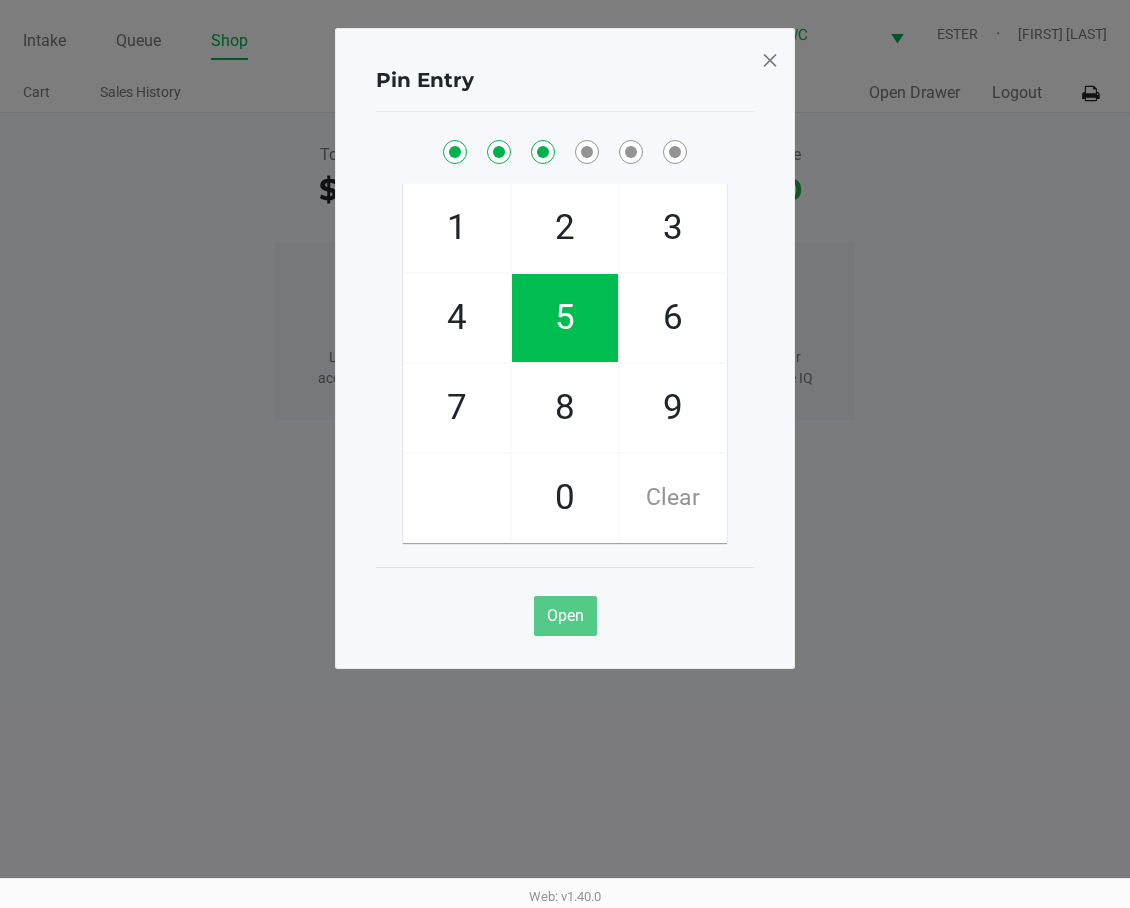 checkbox on "true" 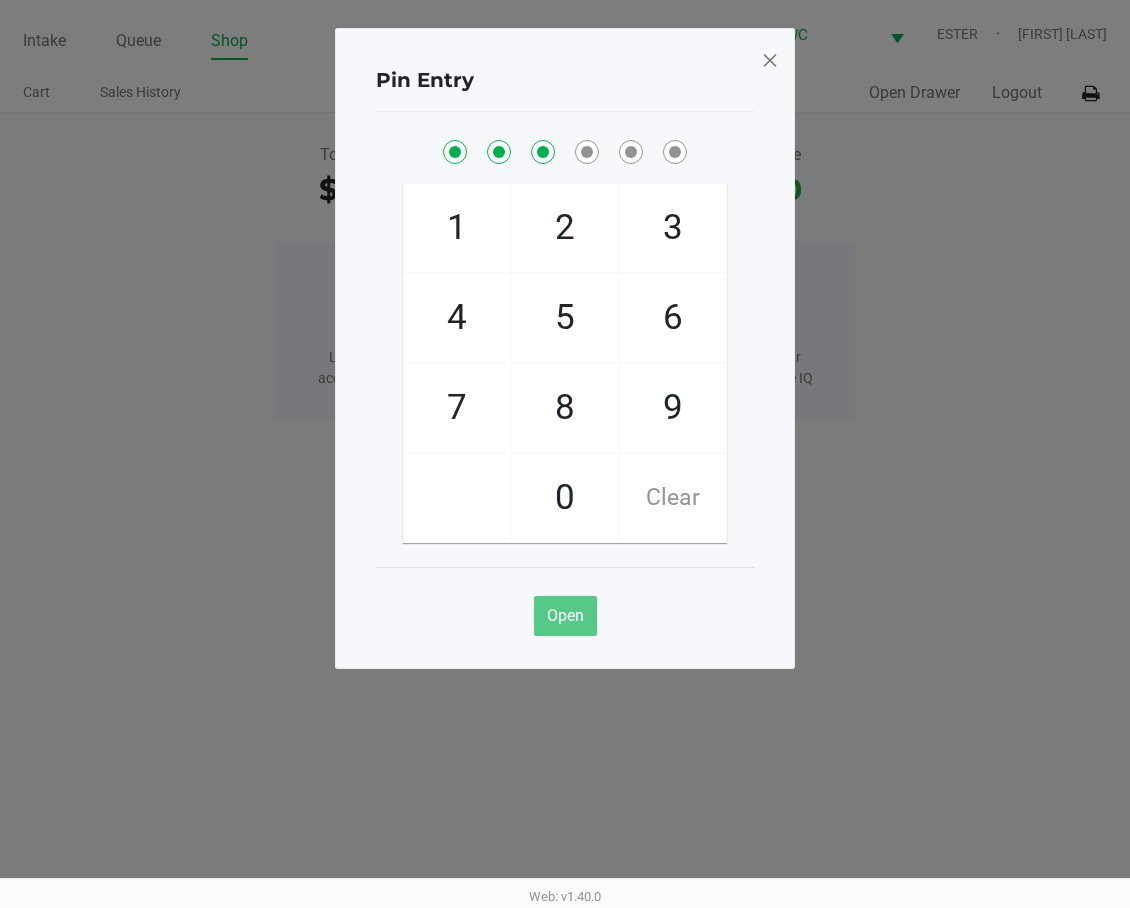 click on "5" 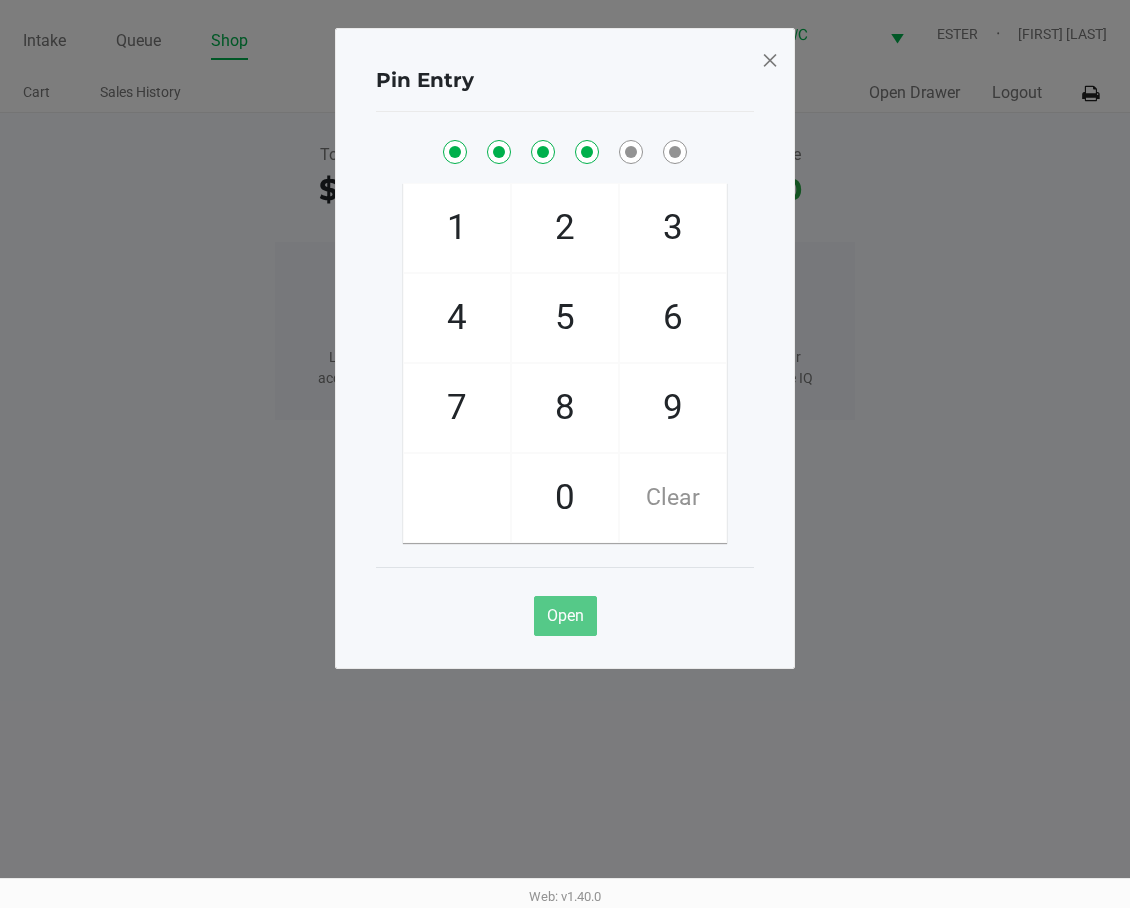 checkbox on "true" 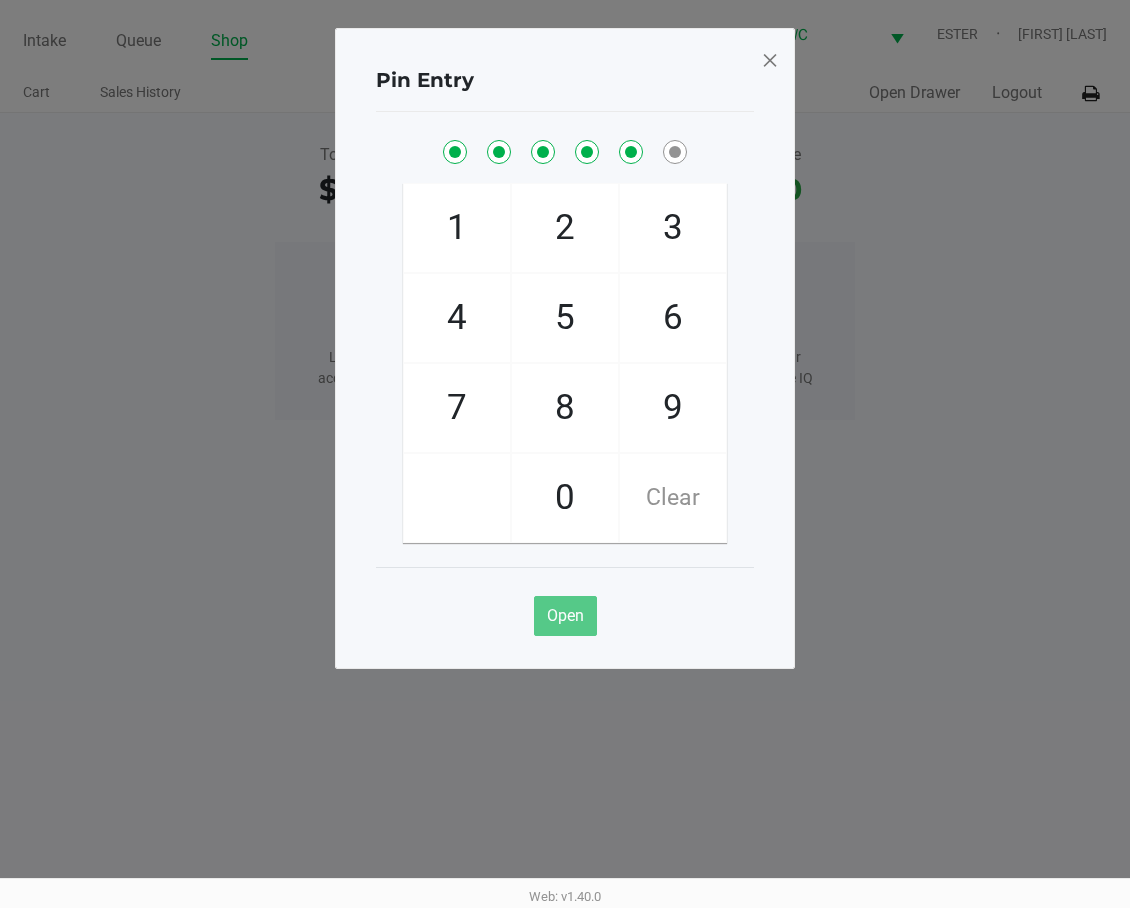 checkbox on "true" 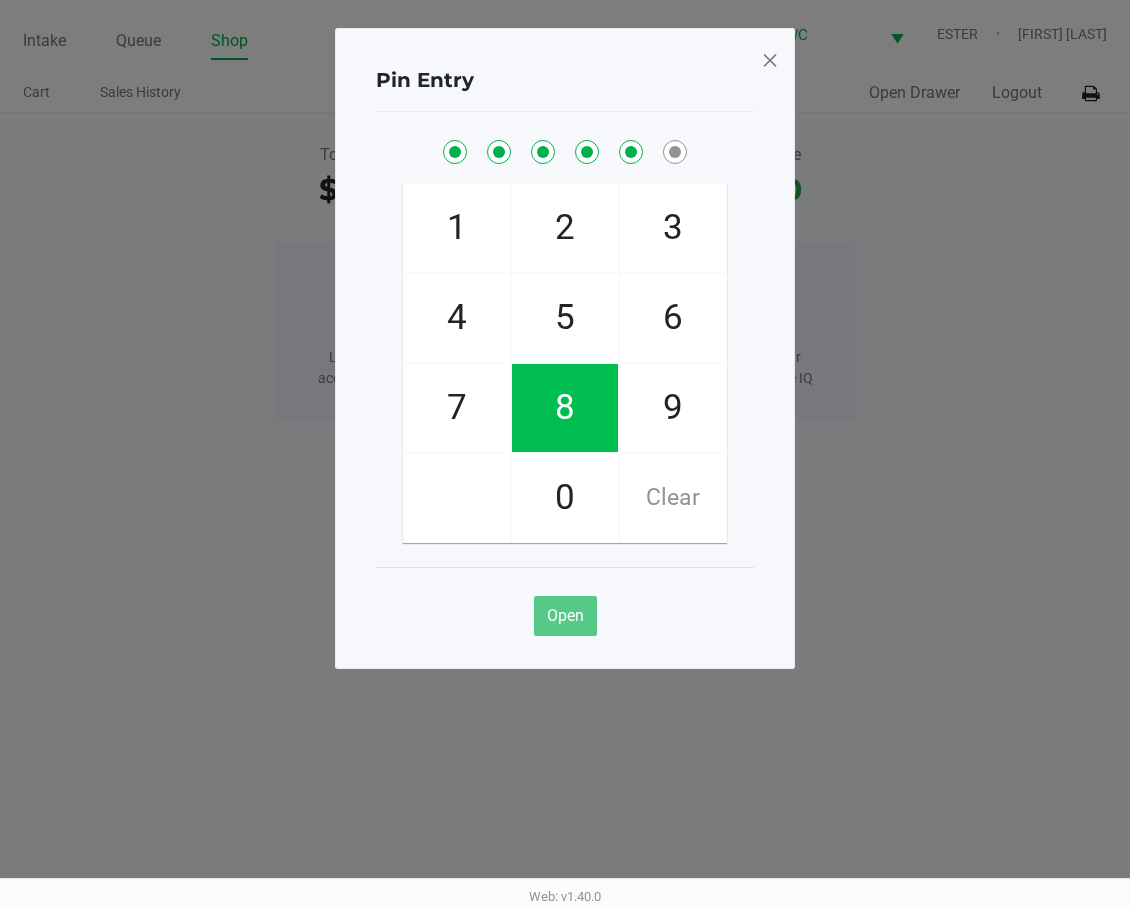 click on "1" 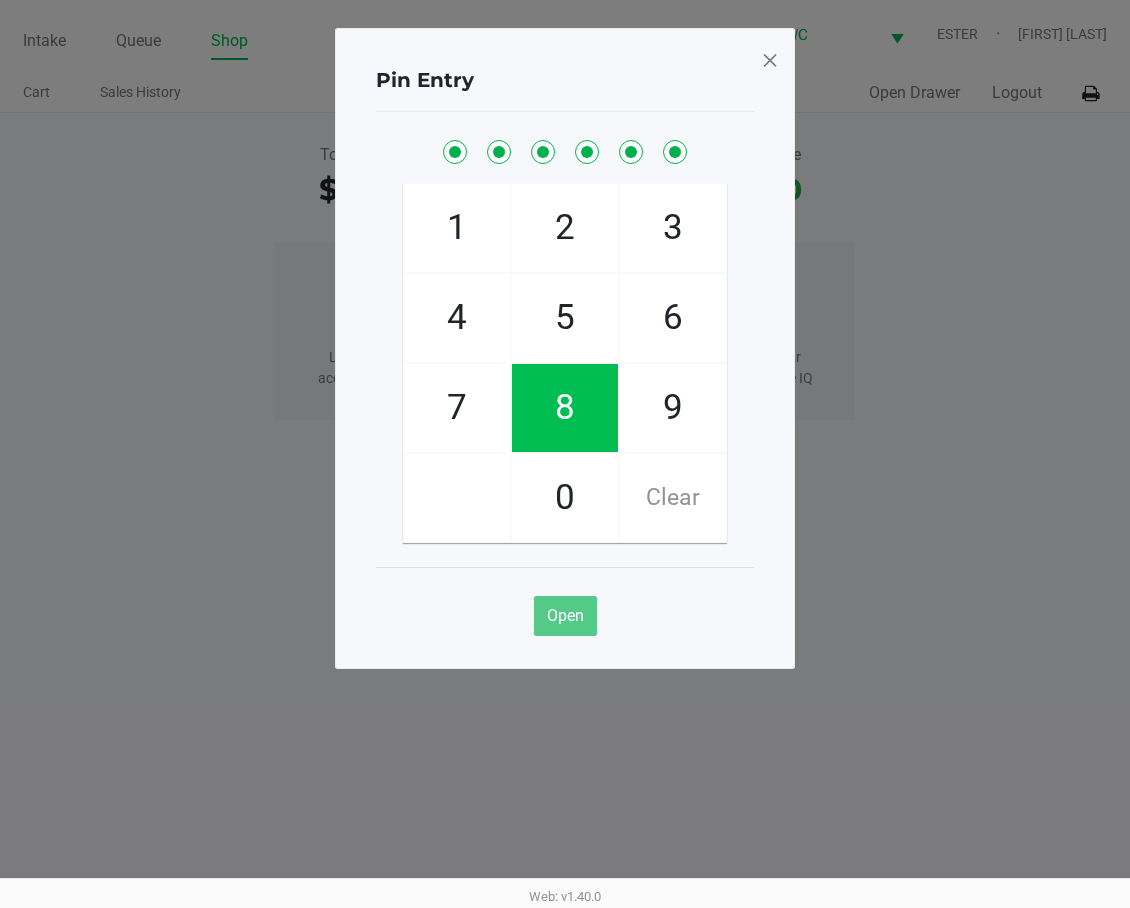 checkbox on "true" 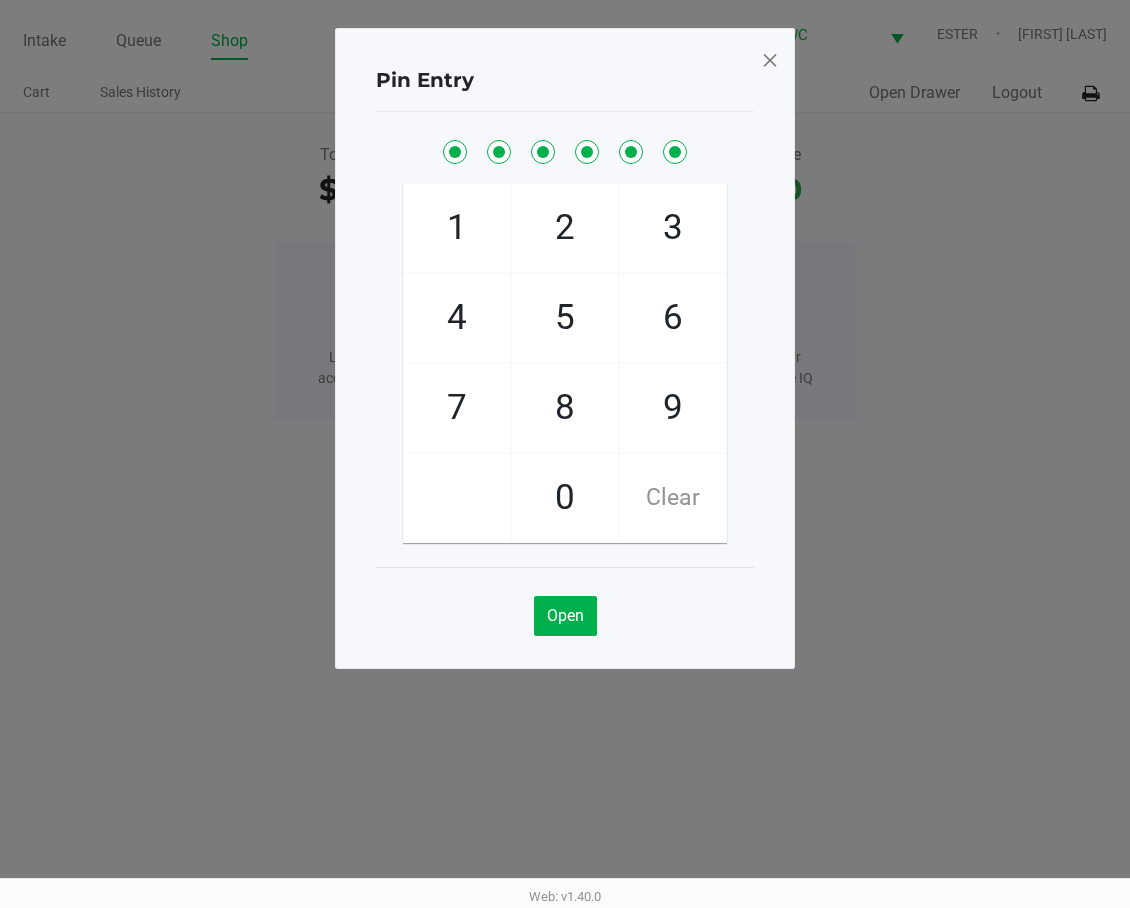 click 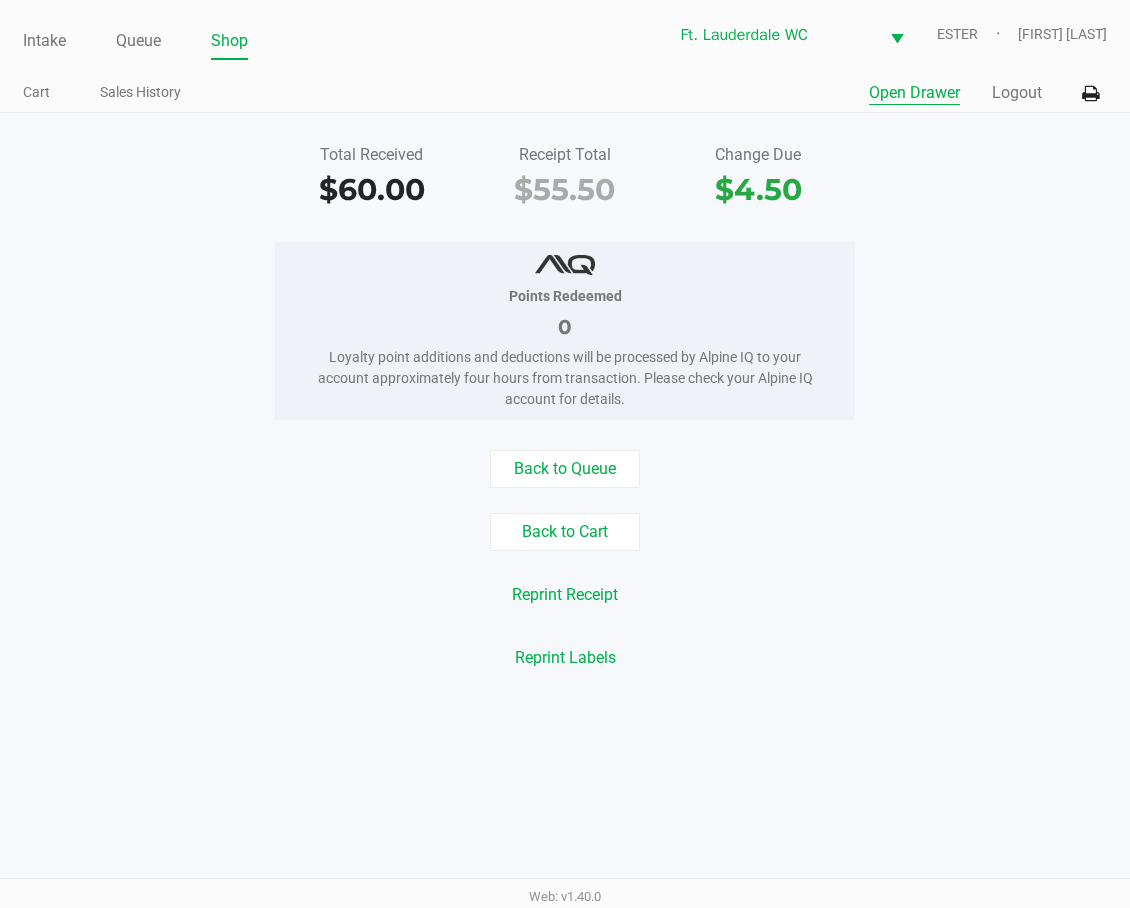 click on "Back to Queue" 